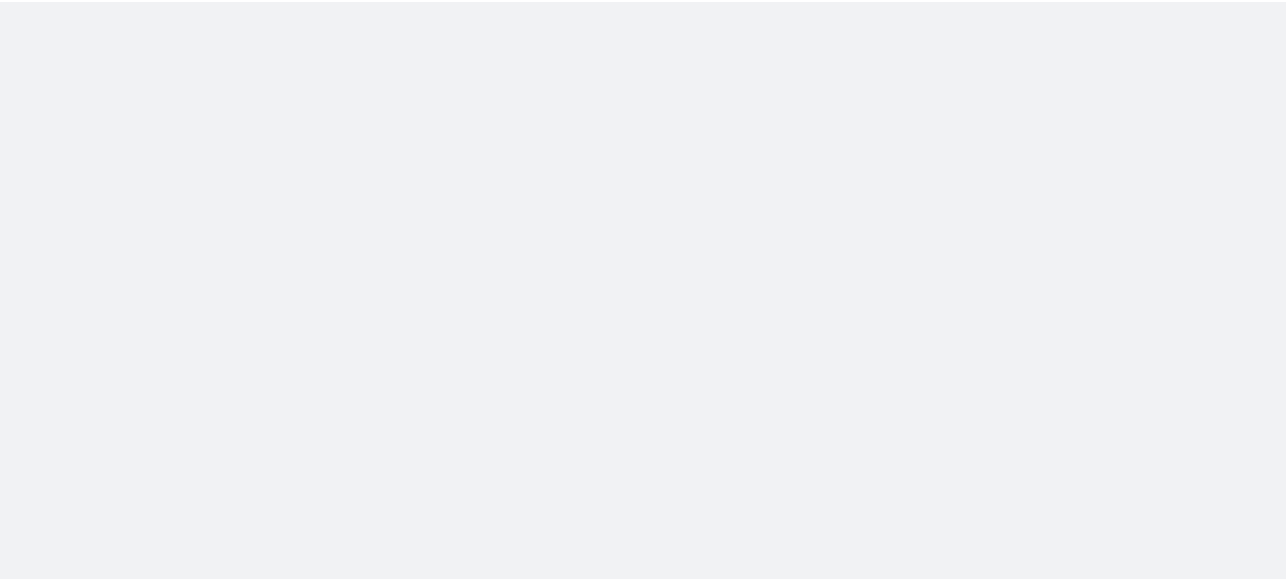 scroll, scrollTop: 0, scrollLeft: 0, axis: both 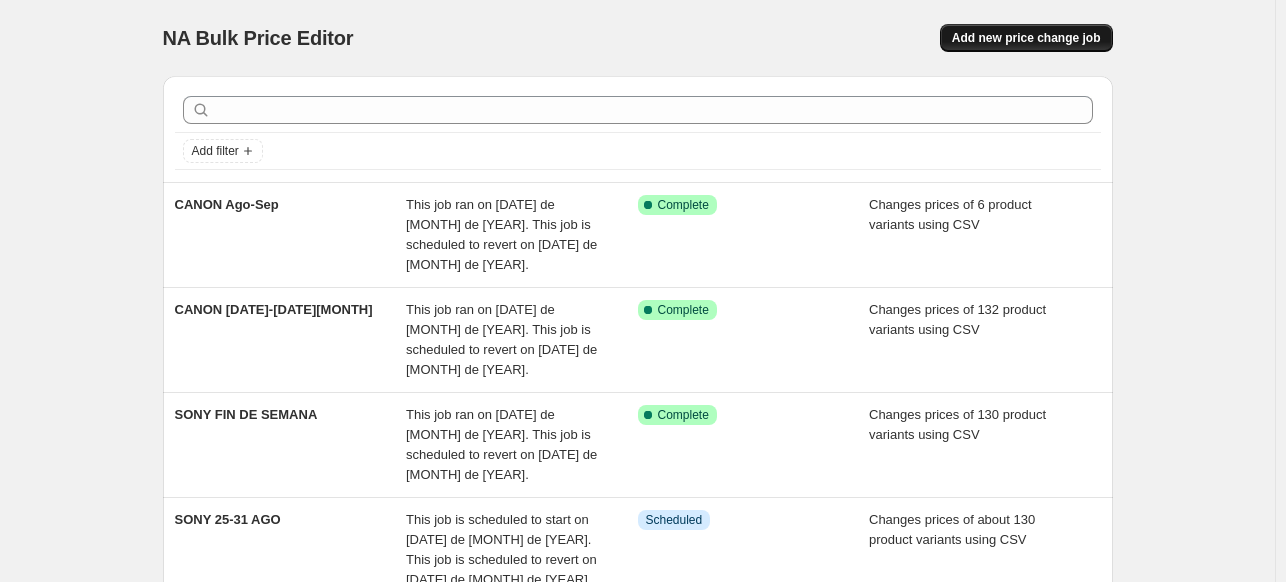 click on "Add new price change job" at bounding box center (1026, 38) 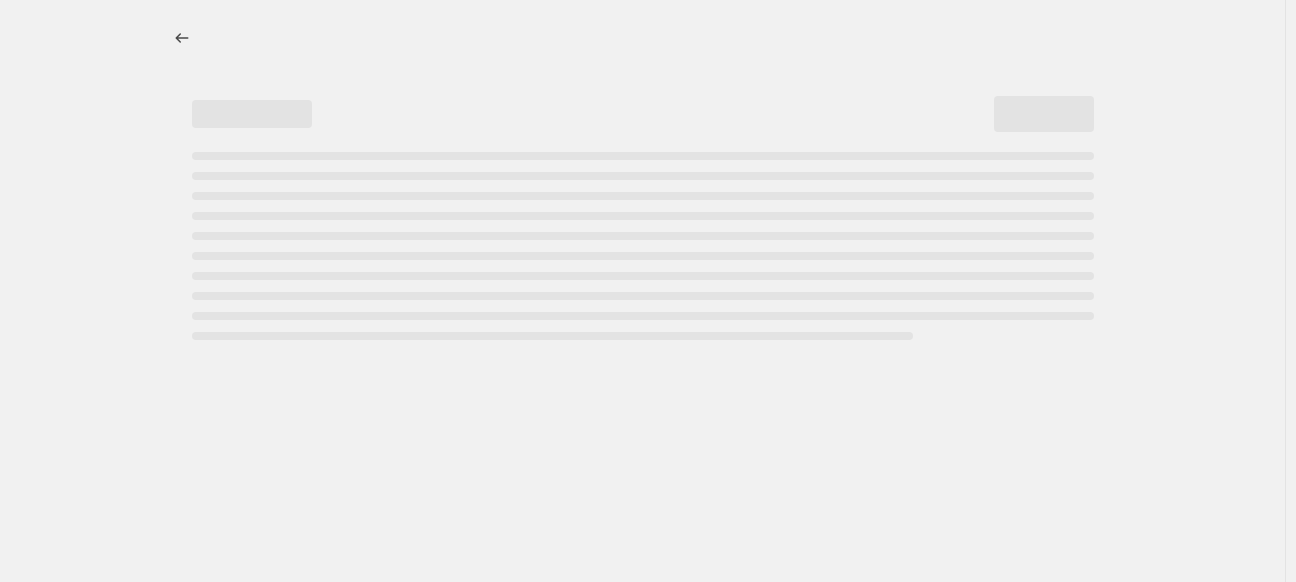 select on "percentage" 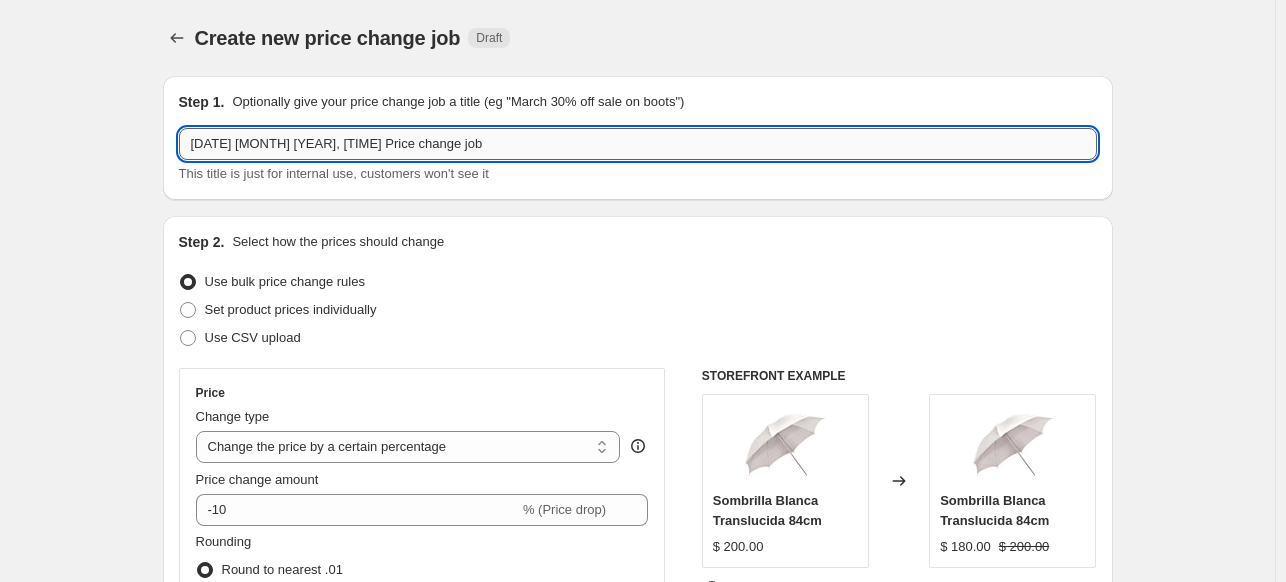 click on "[DATE] [MONTH] [YEAR], [TIME] Price change job" at bounding box center (638, 144) 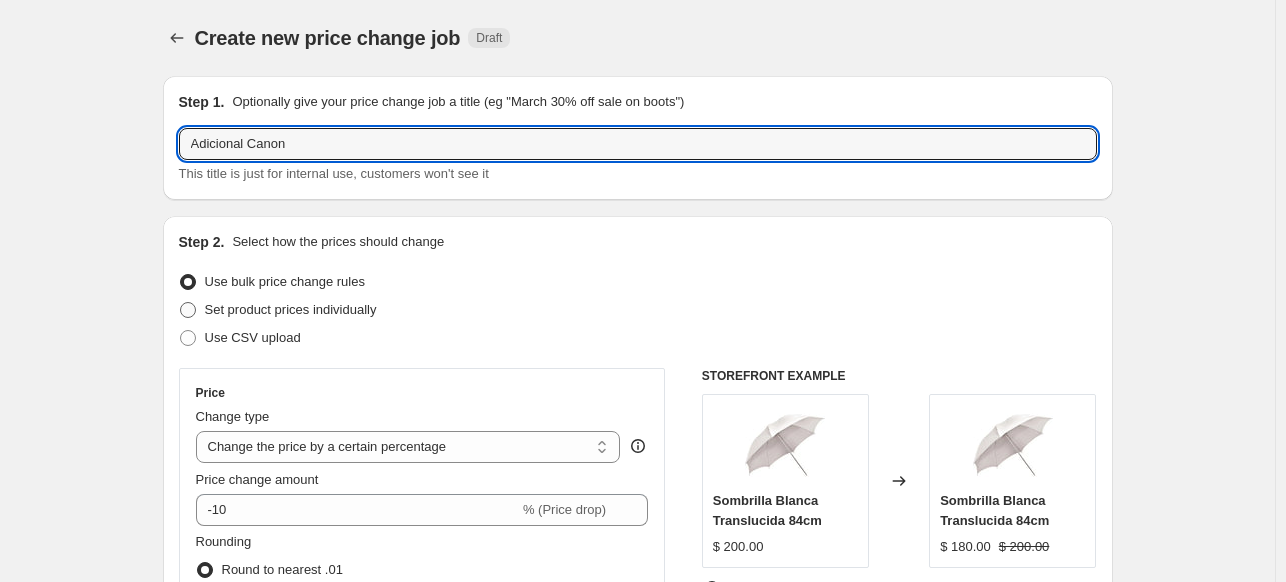 type on "Adicional Canon" 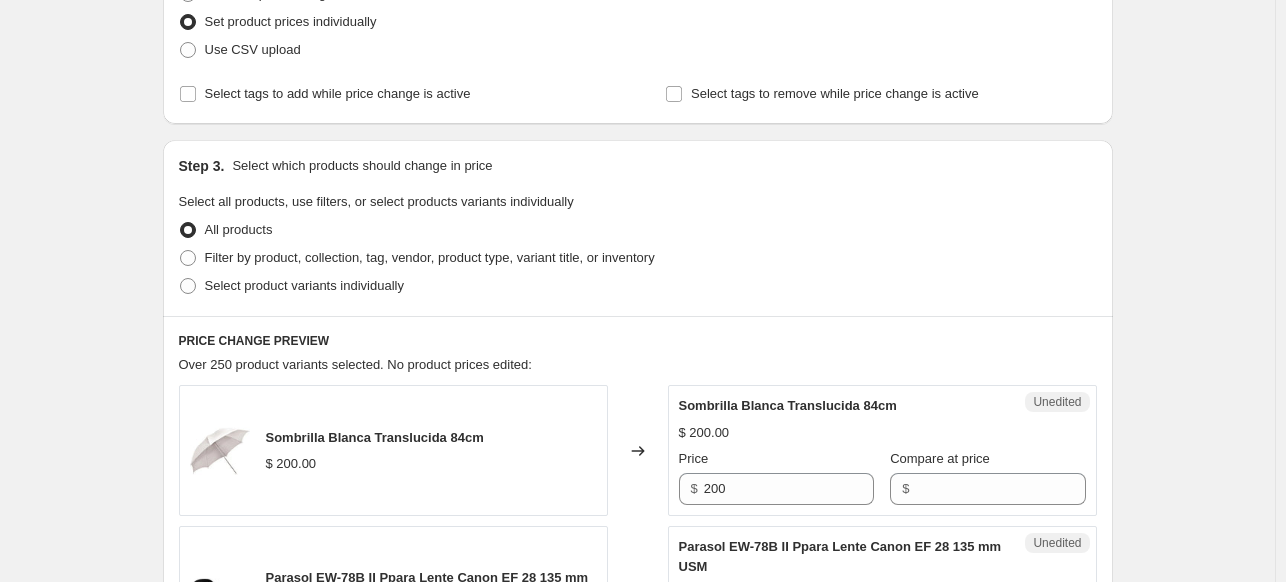 scroll, scrollTop: 294, scrollLeft: 0, axis: vertical 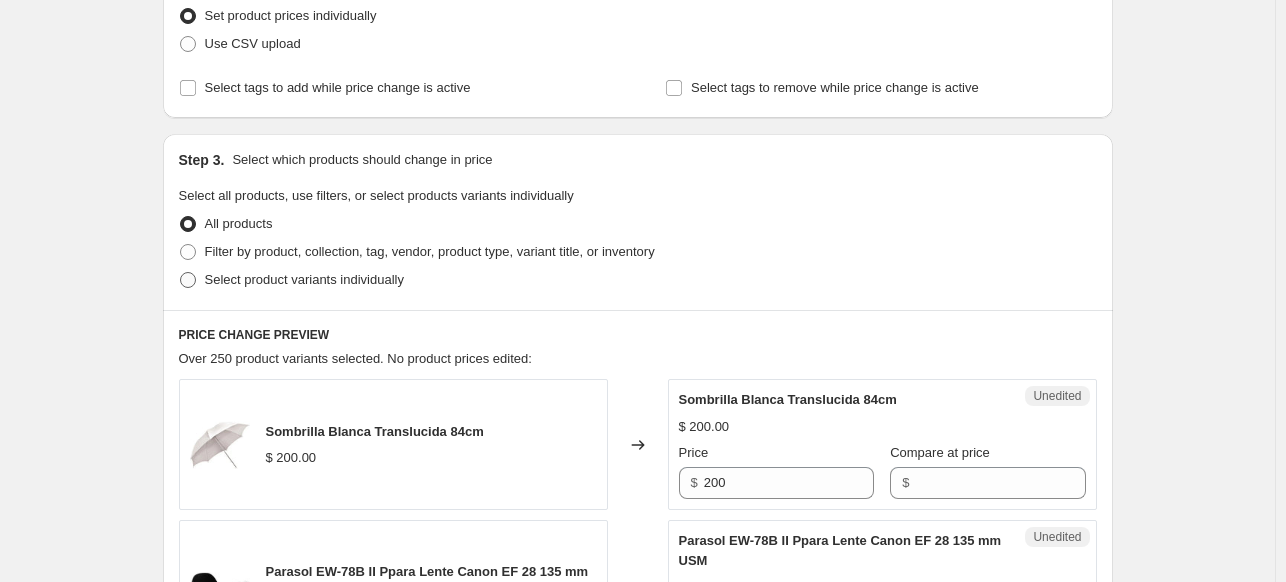 click on "Select product variants individually" at bounding box center [304, 279] 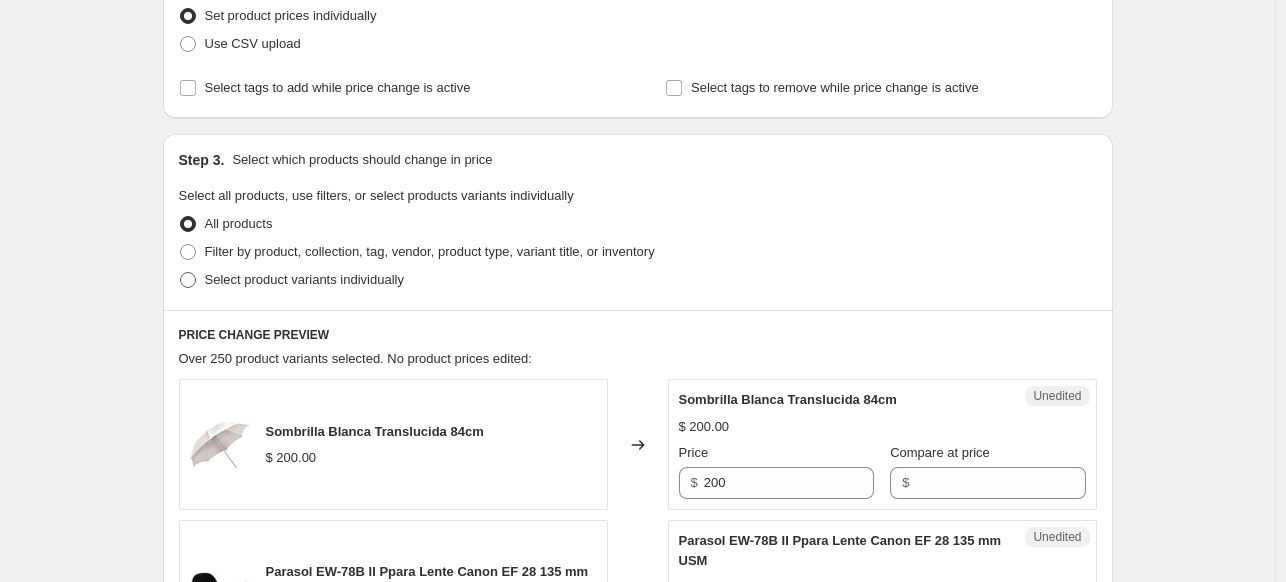 radio on "true" 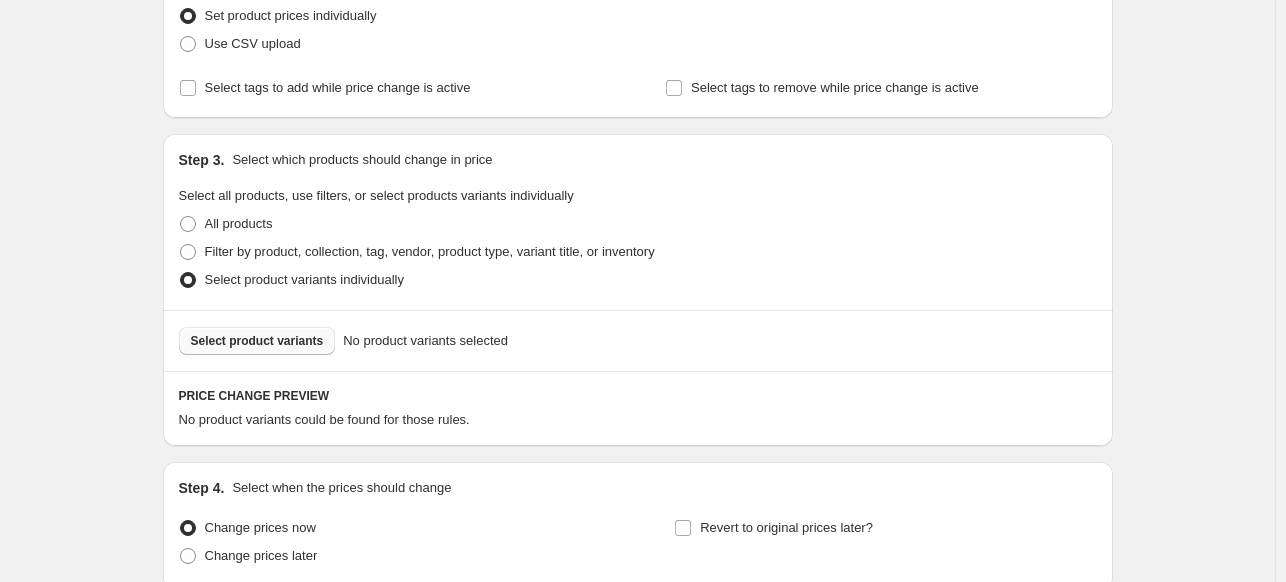 click on "Select product variants" at bounding box center (257, 341) 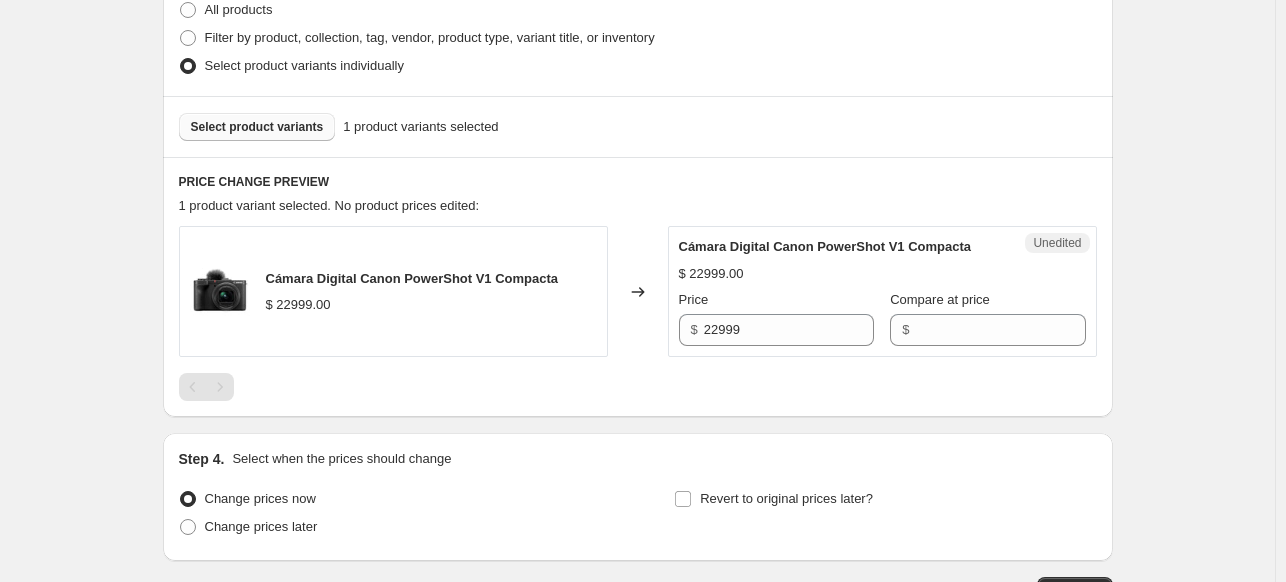 scroll, scrollTop: 503, scrollLeft: 0, axis: vertical 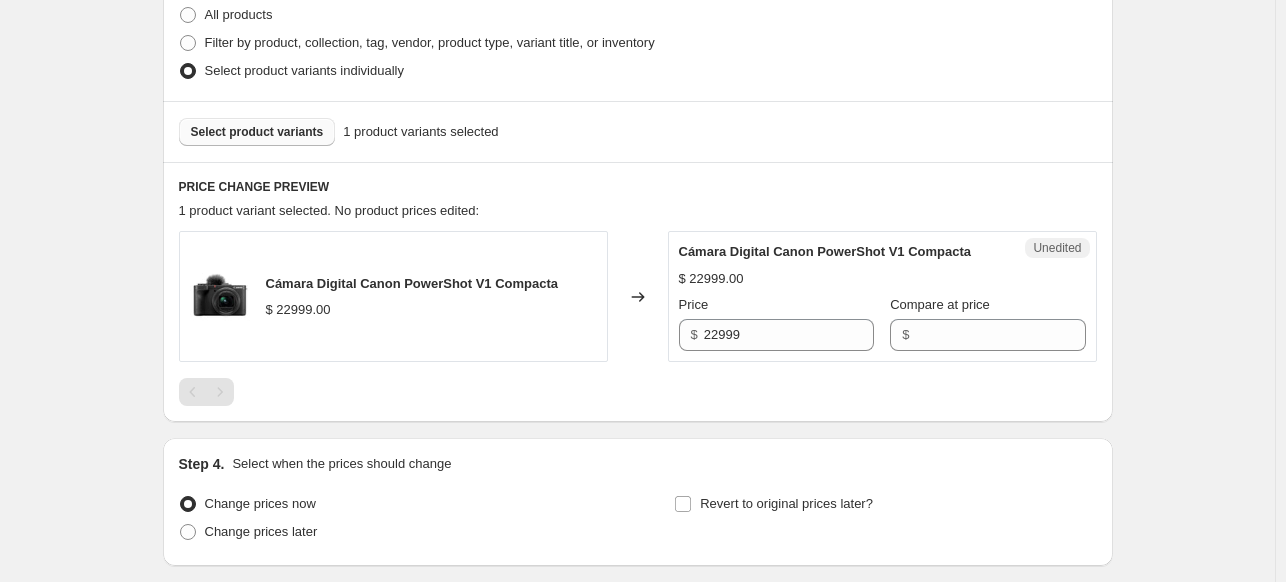 click on "Unedited Cámara Digital Canon PowerShot V1 Compacta $ [PRICE] Price $ [PRICE] Compare at price $" at bounding box center (882, 296) 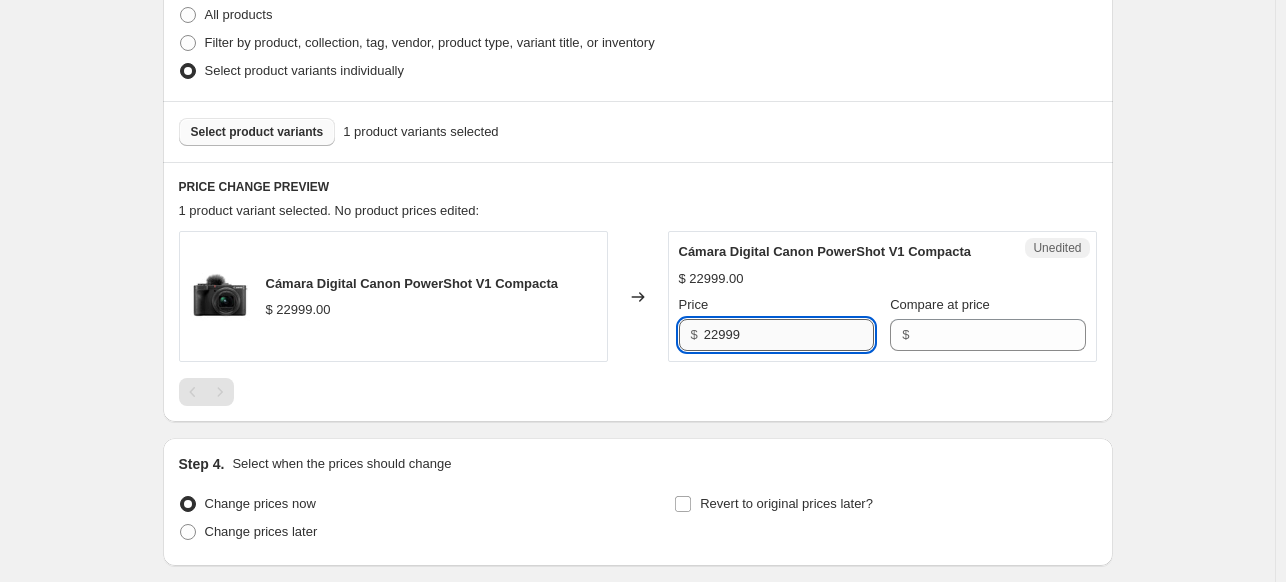 click on "22999" at bounding box center [789, 335] 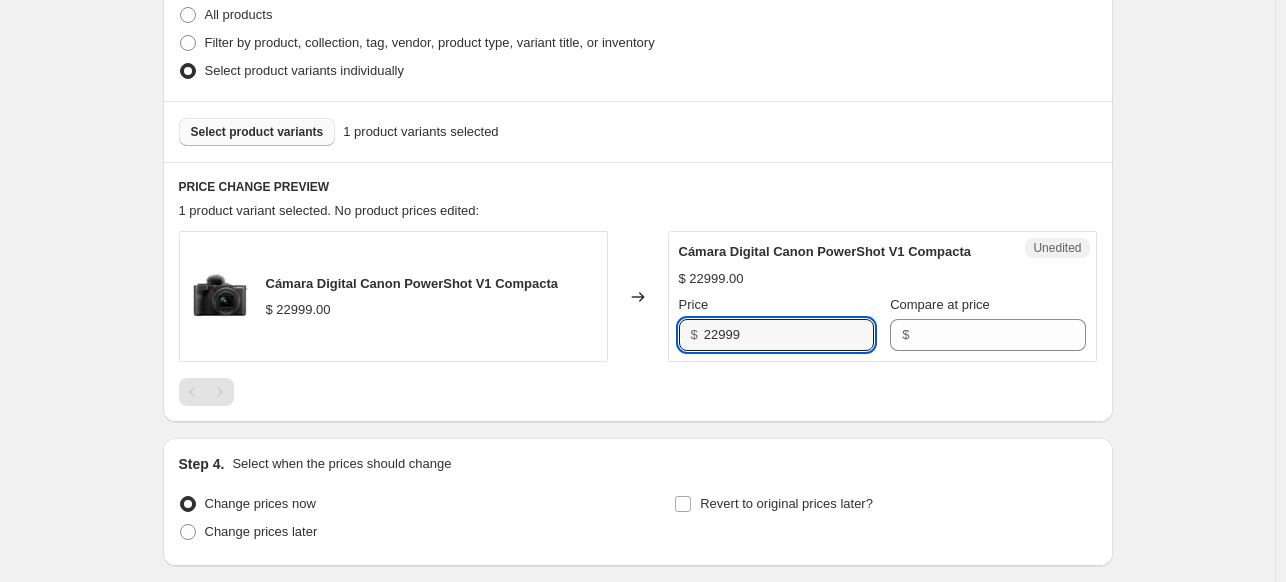 click on "Compare at price" at bounding box center [940, 304] 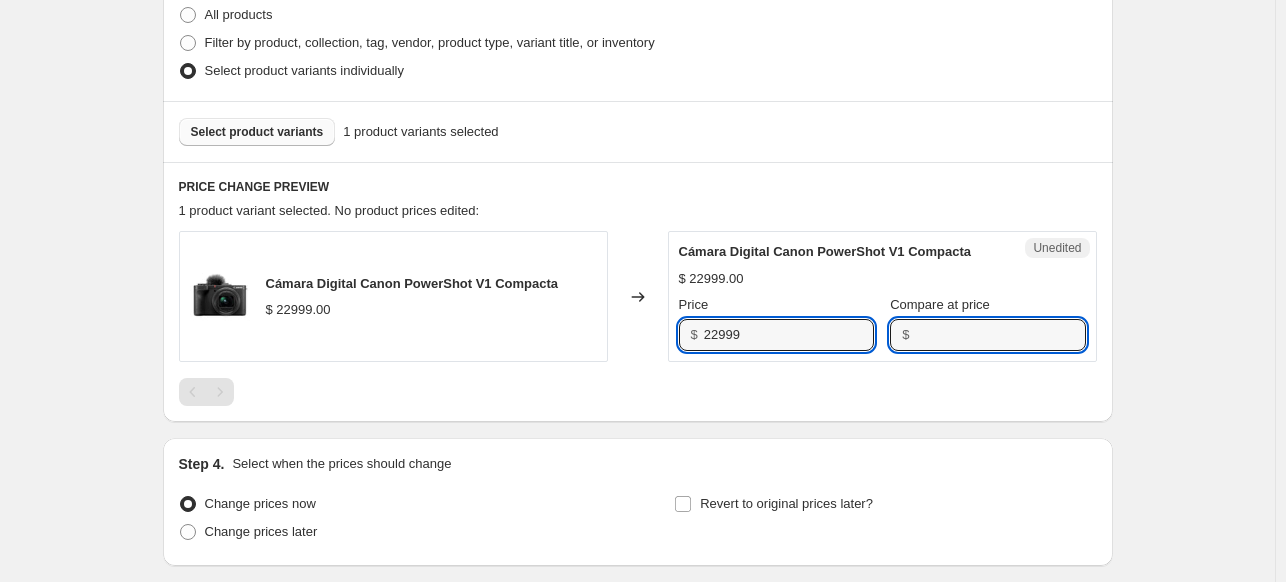 click on "Compare at price" at bounding box center (1000, 335) 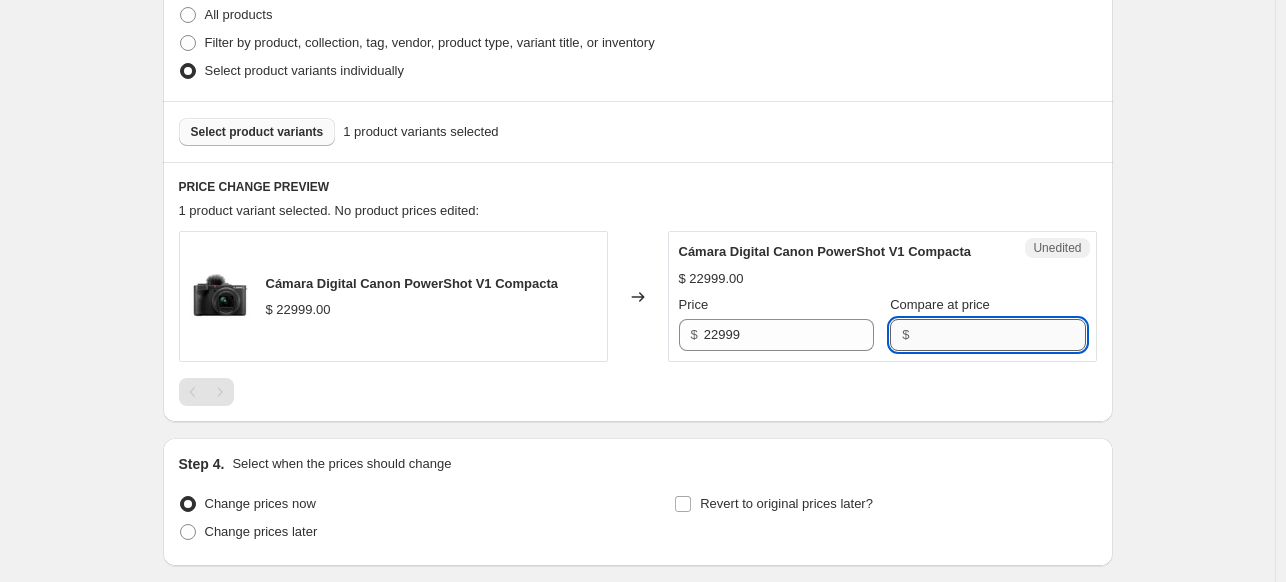 paste on "22999" 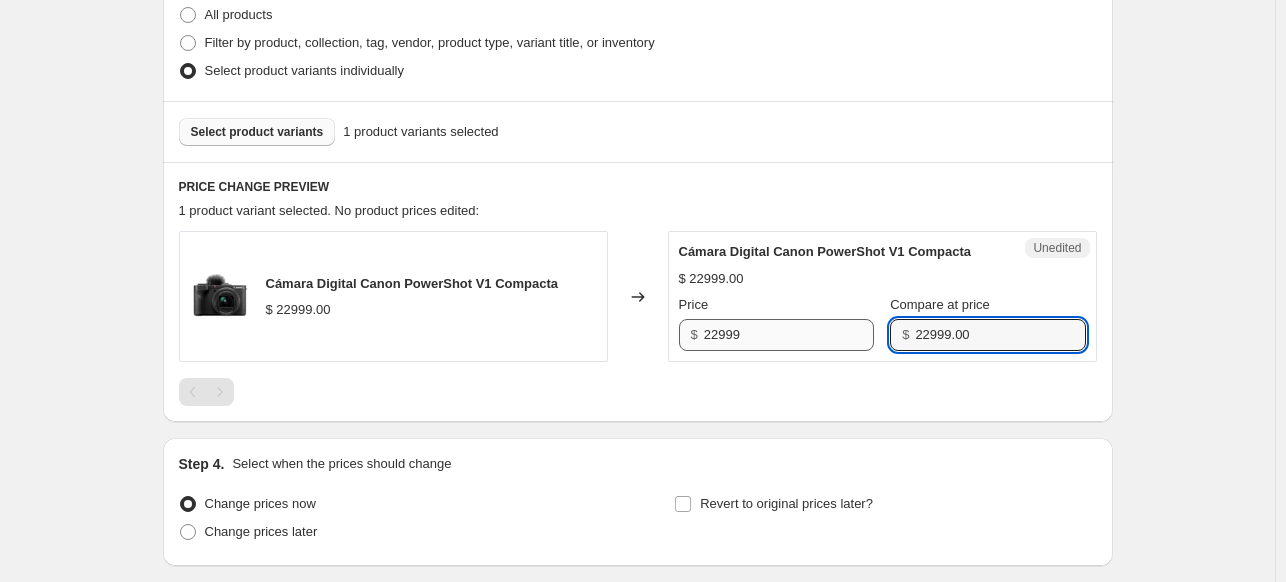 type on "22999.00" 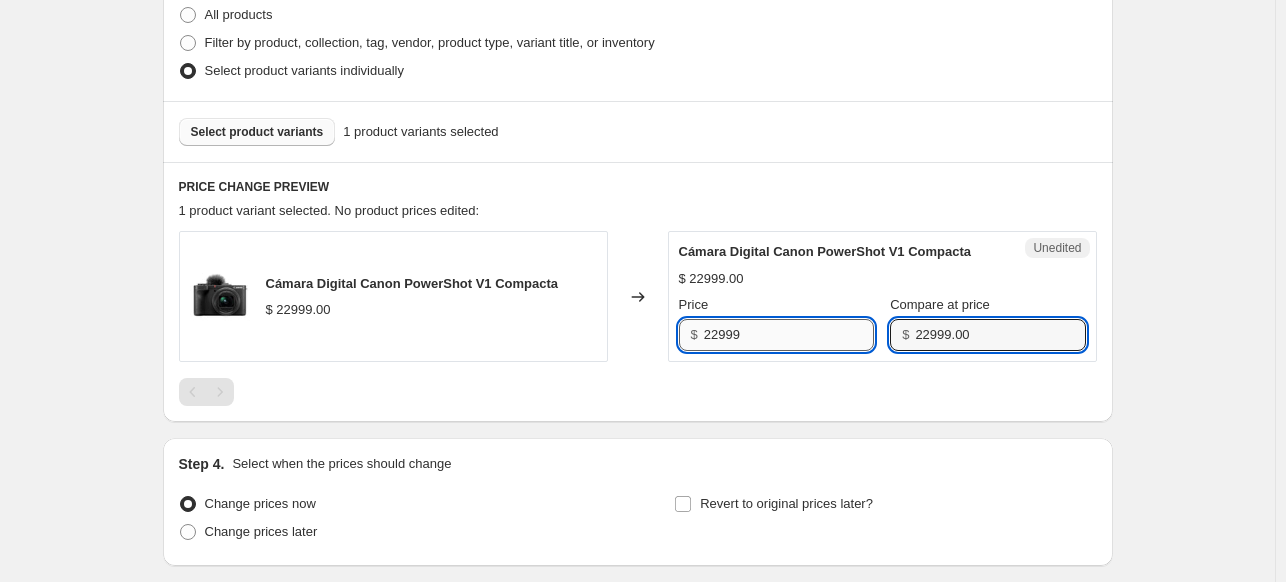 click on "22999" at bounding box center (789, 335) 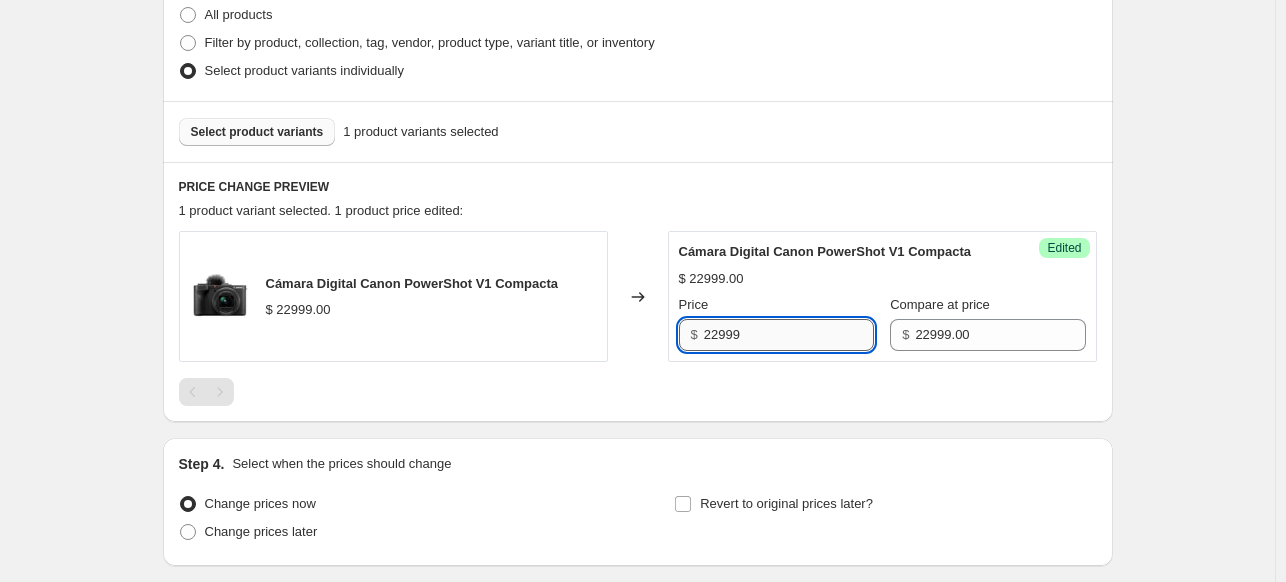 click on "22999" at bounding box center (789, 335) 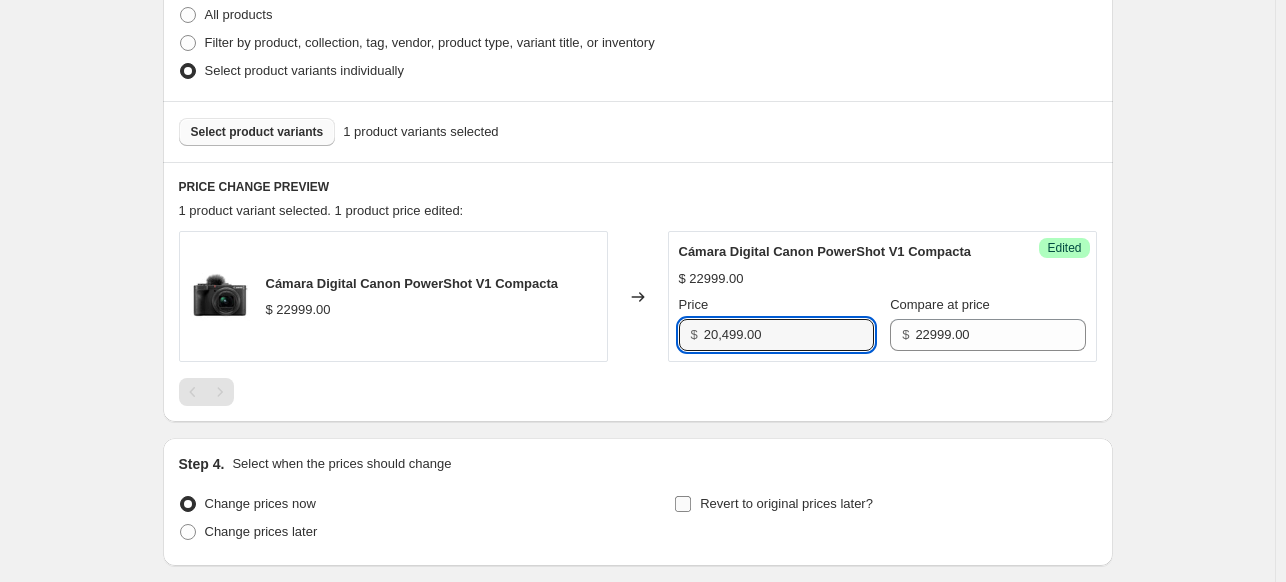 type on "22999" 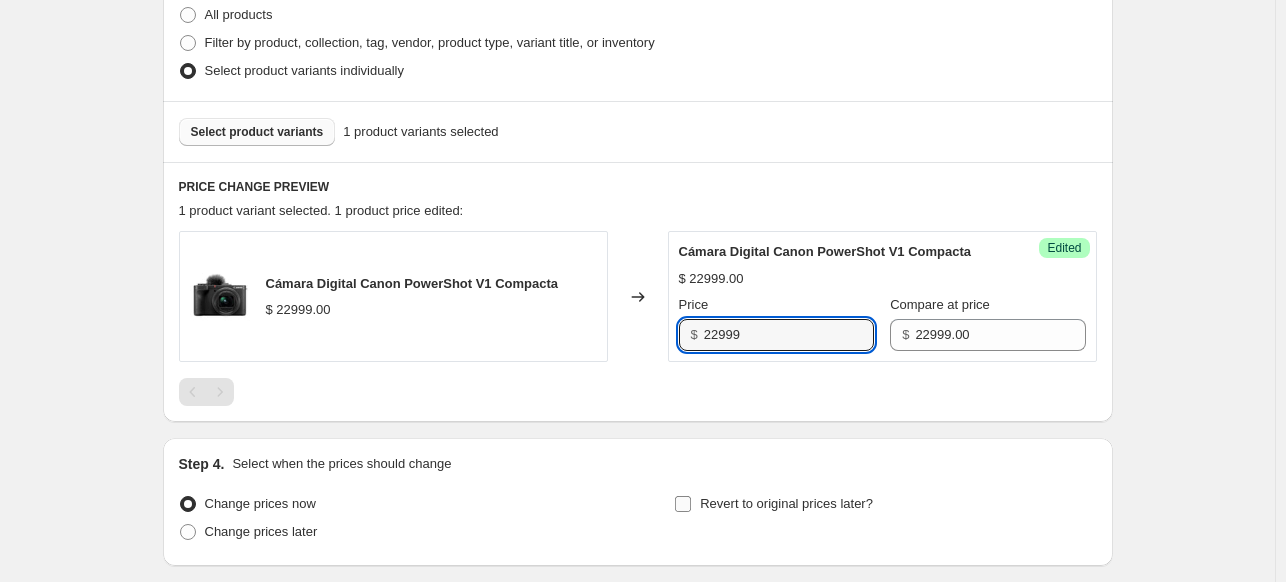 click on "Revert to original prices later?" at bounding box center (786, 503) 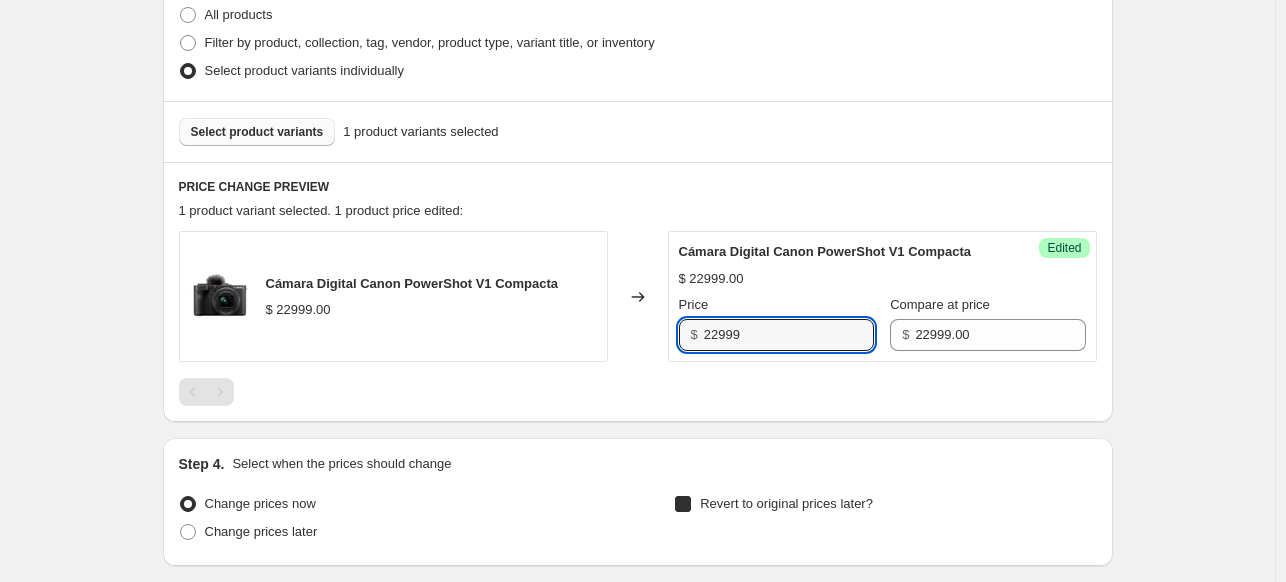 checkbox on "true" 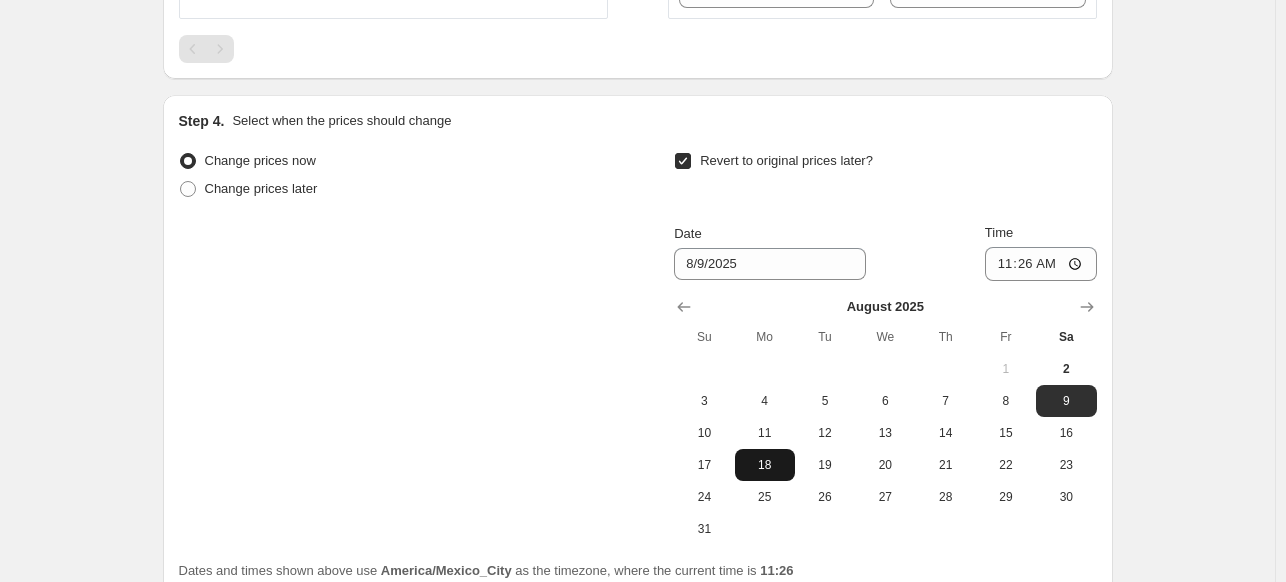 scroll, scrollTop: 847, scrollLeft: 0, axis: vertical 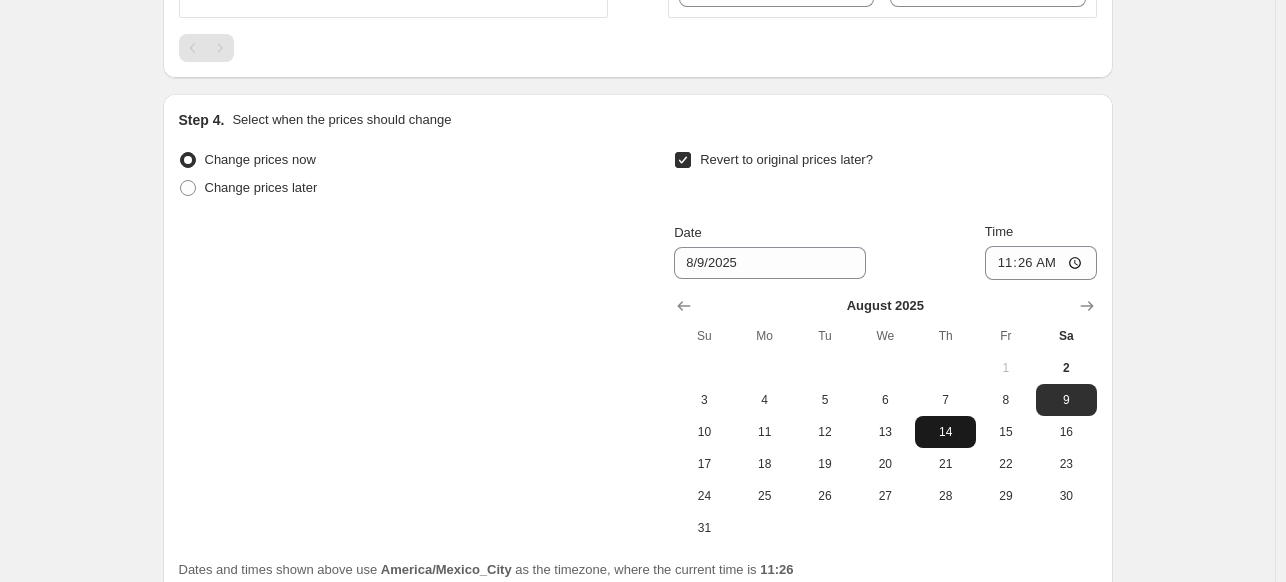 click on "14" at bounding box center (945, 432) 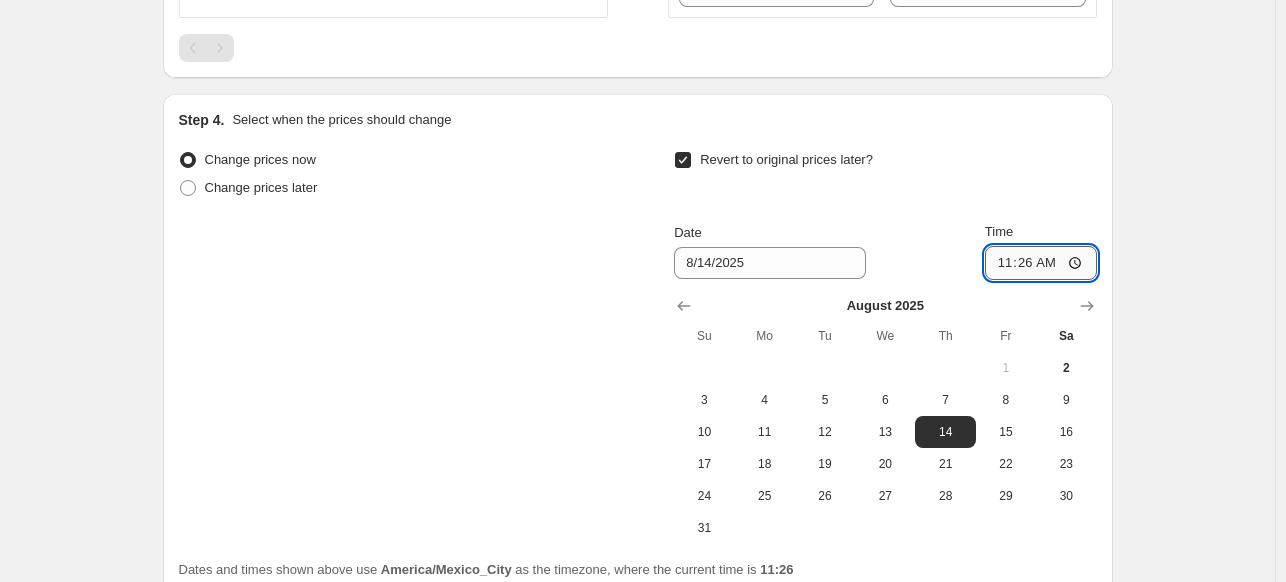 click on "11:26" at bounding box center (1041, 263) 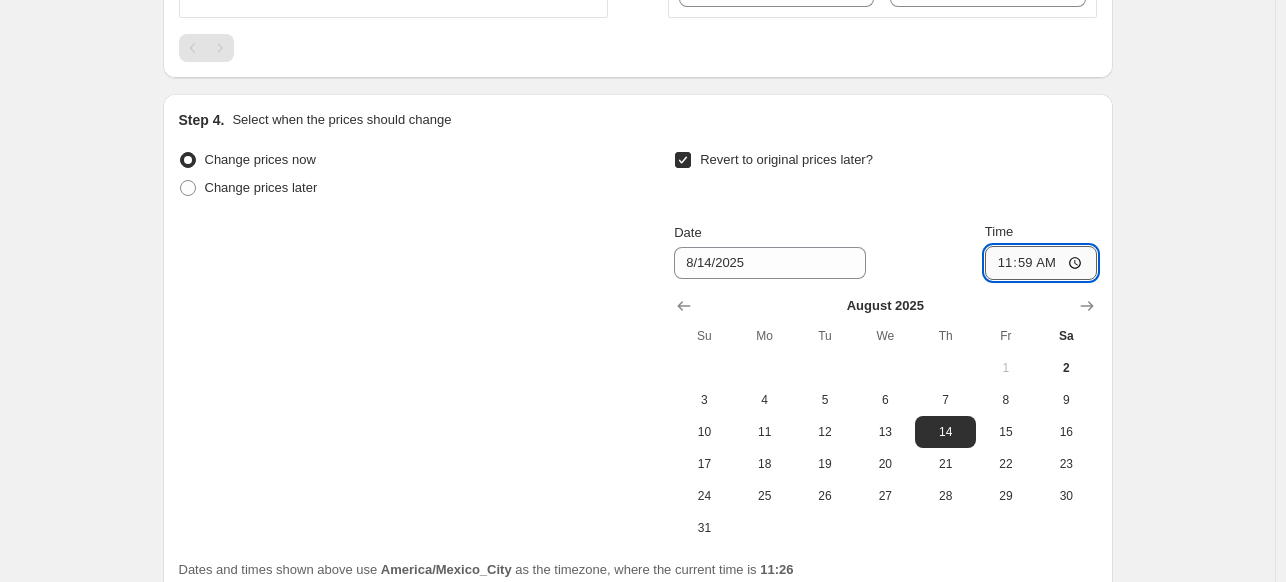 type on "23:59" 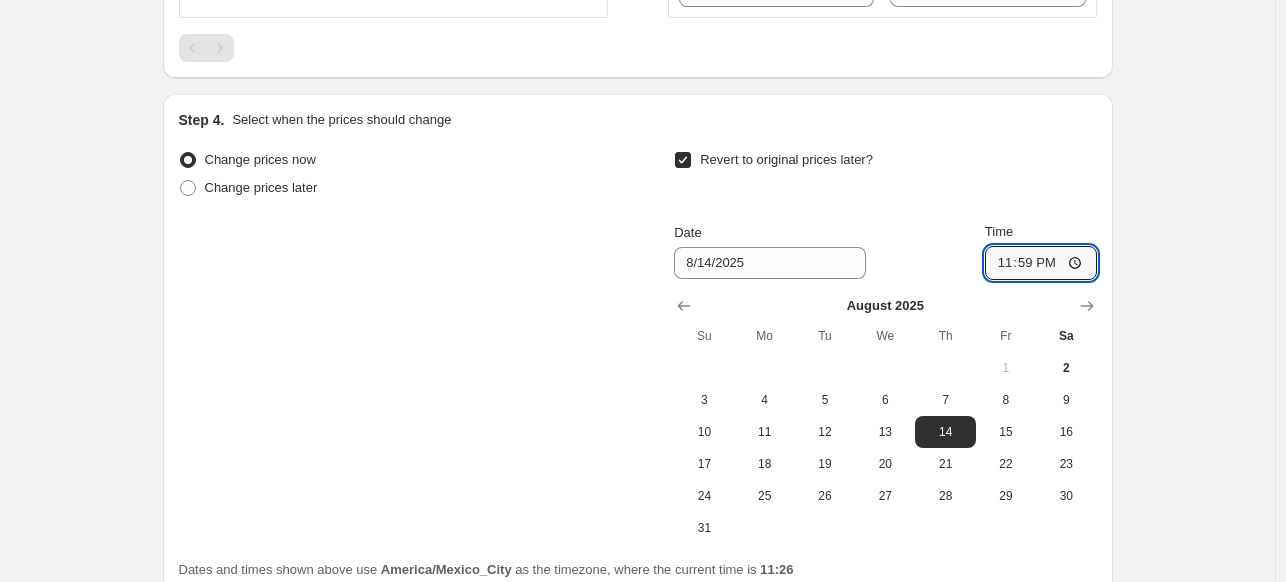 click on "Create new price change job. This page is ready Create new price change job Draft Step 1. Optionally give your price change job a title (eg "March 30% off sale on boots") Adicional Canon This title is just for internal use, customers won't see it Step 2. Select how the prices should change Use bulk price change rules Set product prices individually Use CSV upload Select tags to add while price change is active Select tags to remove while price change is active Step 3. Select which products should change in price Select all products, use filters, or select products variants individually All products Filter by product, collection, tag, vendor, product type, variant title, or inventory Select product variants individually Select product variants 1   product variants selected PRICE CHANGE PREVIEW 1 product variant selected. 1 product price edited: Cámara Digital Canon PowerShot V1 Compacta $ [PRICE] Changed to Success Edited Cámara Digital Canon PowerShot V1 Compacta $ [PRICE] Price $ [PRICE] Compare at price $" at bounding box center (637, -43) 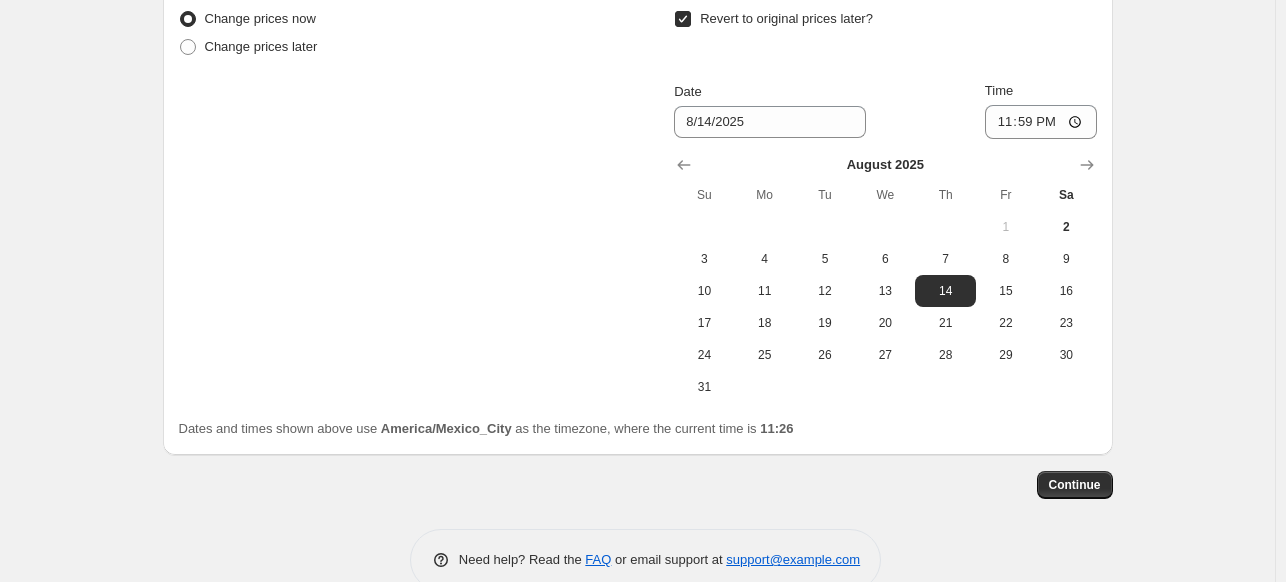 scroll, scrollTop: 1025, scrollLeft: 0, axis: vertical 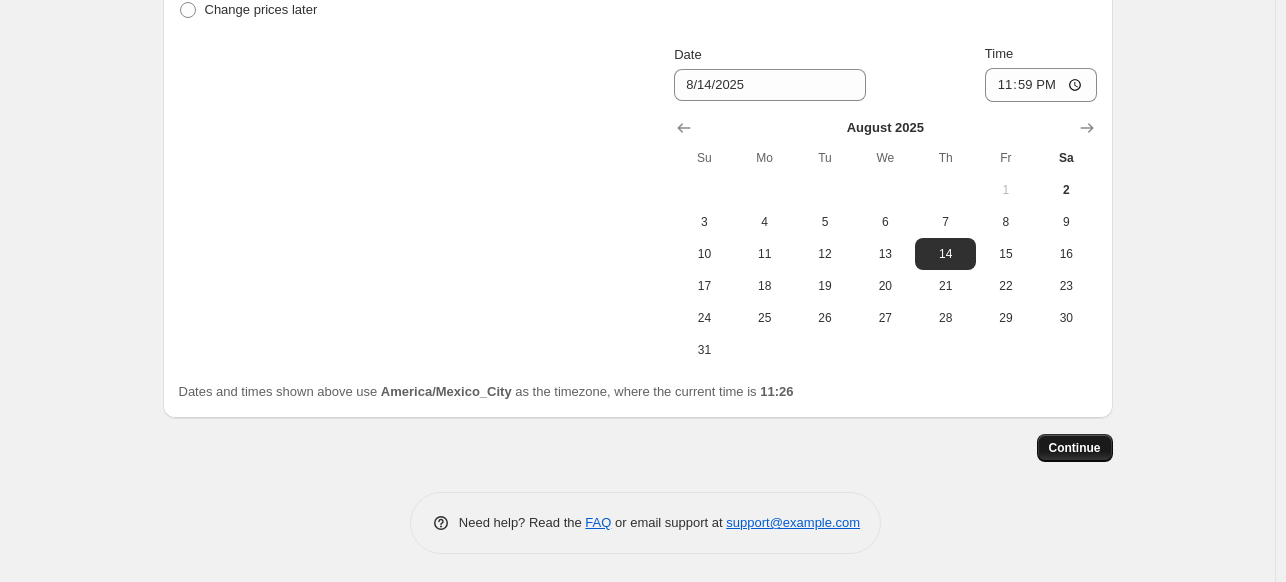 click on "Continue" at bounding box center [1075, 448] 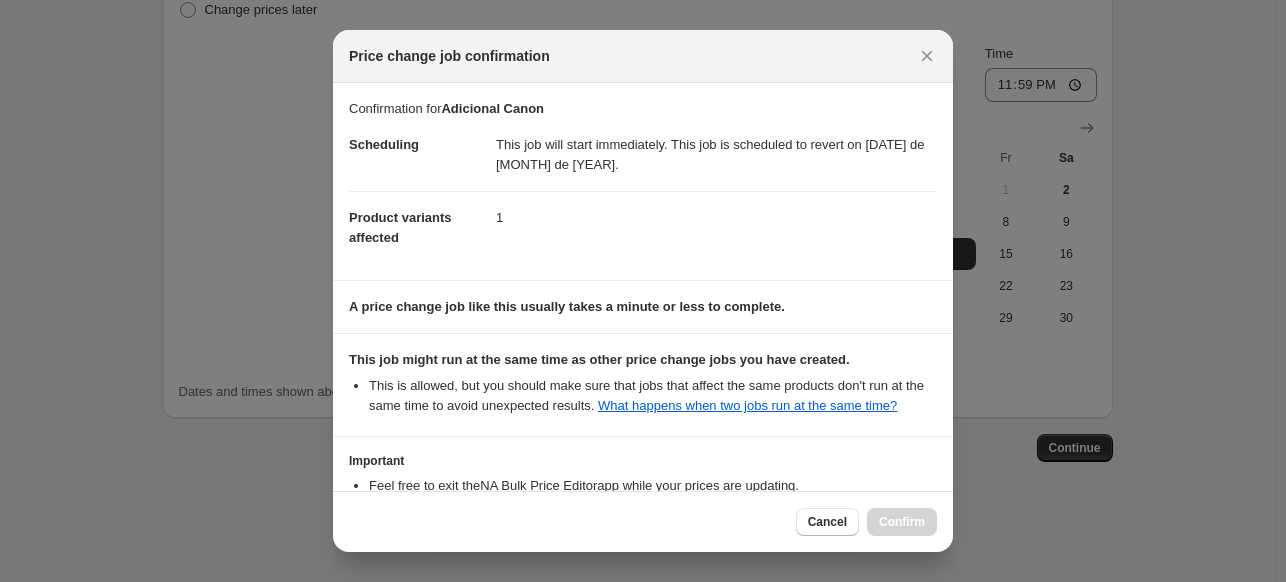 scroll, scrollTop: 152, scrollLeft: 0, axis: vertical 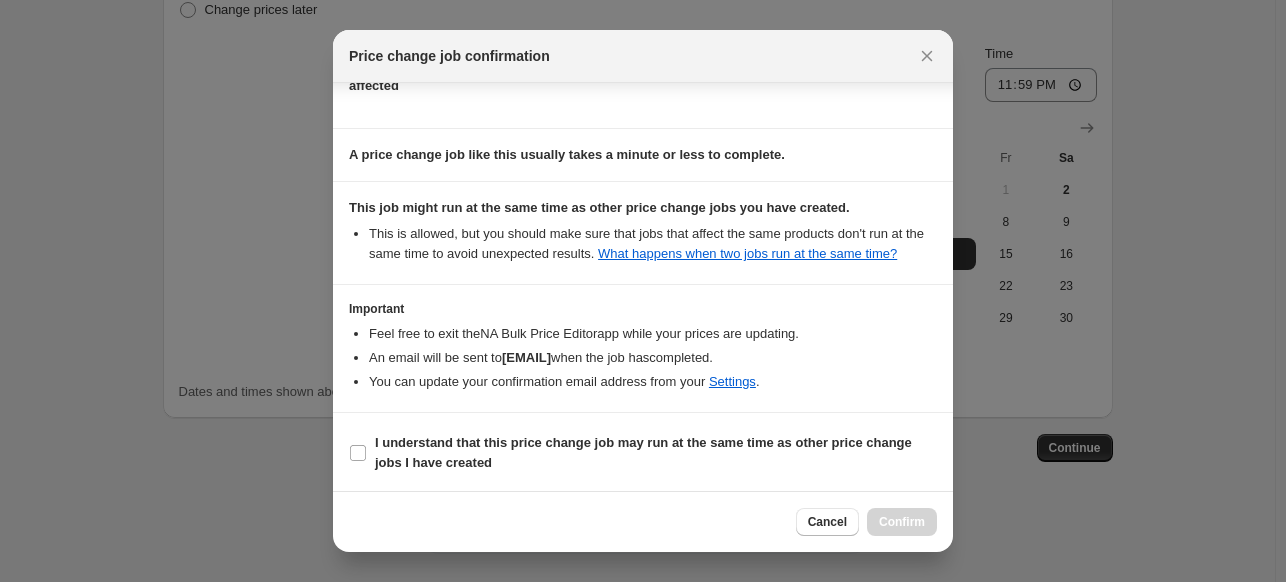 click on "I understand that this price change job may run at the same time as other price change jobs I have created" at bounding box center (643, 453) 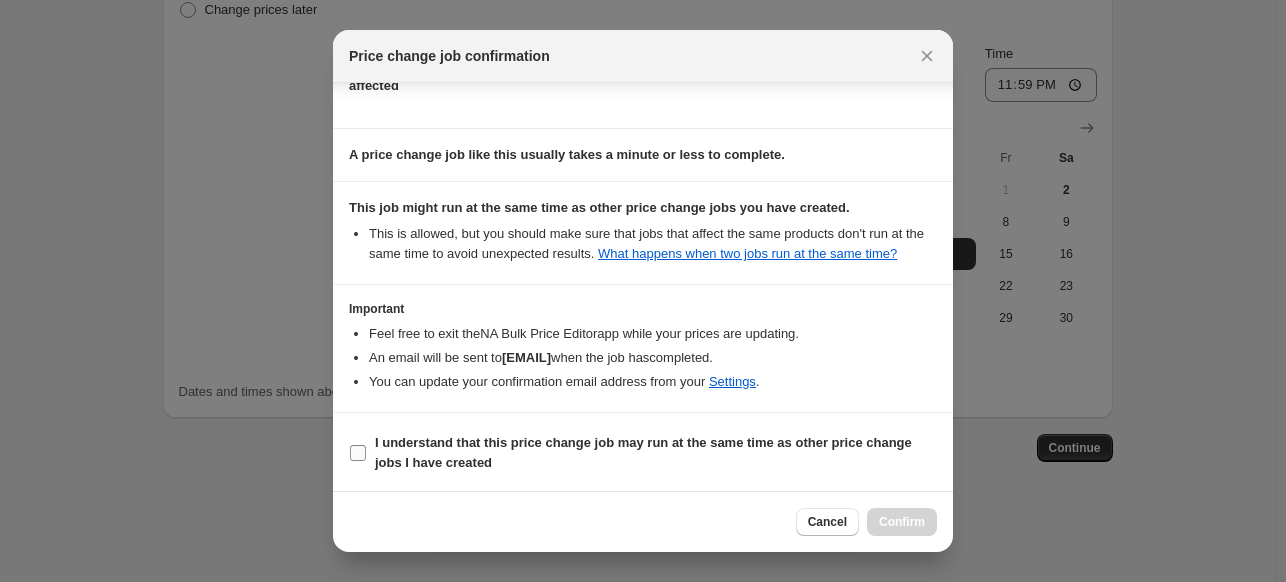 click on "I understand that this price change job may run at the same time as other price change jobs I have created" at bounding box center (656, 453) 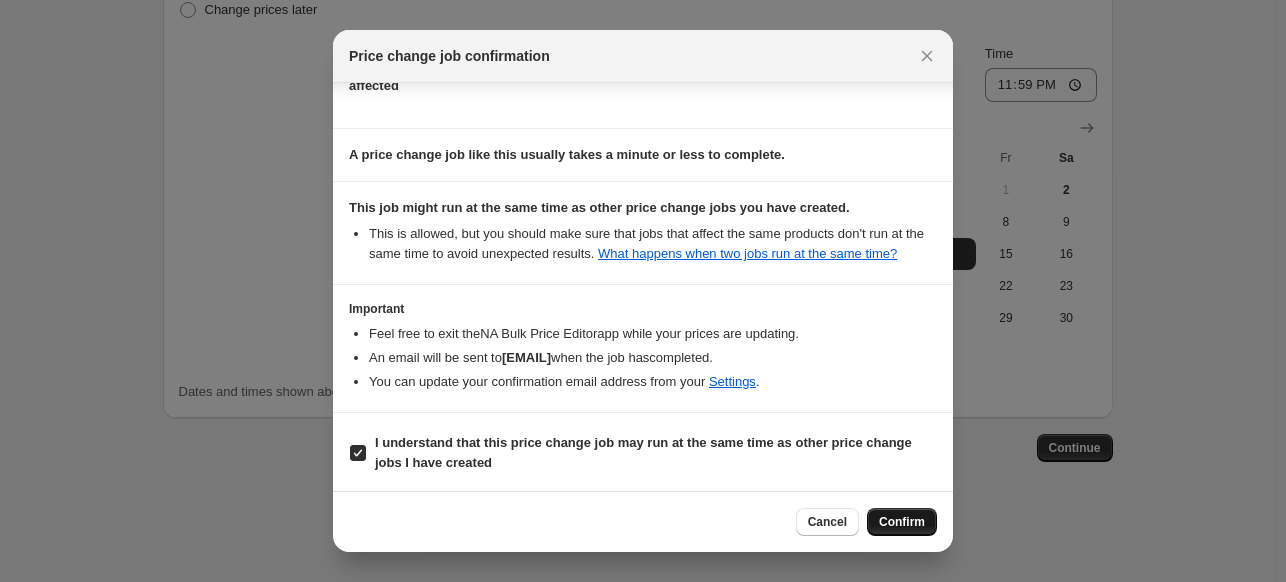 click on "Confirm" at bounding box center (902, 522) 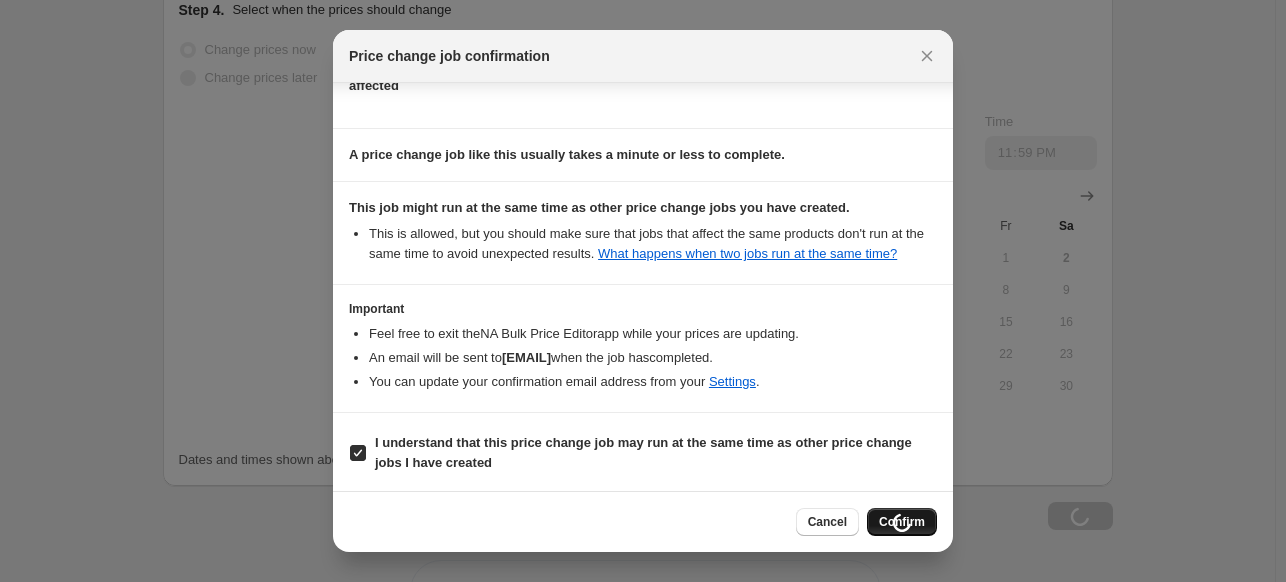 scroll, scrollTop: 1093, scrollLeft: 0, axis: vertical 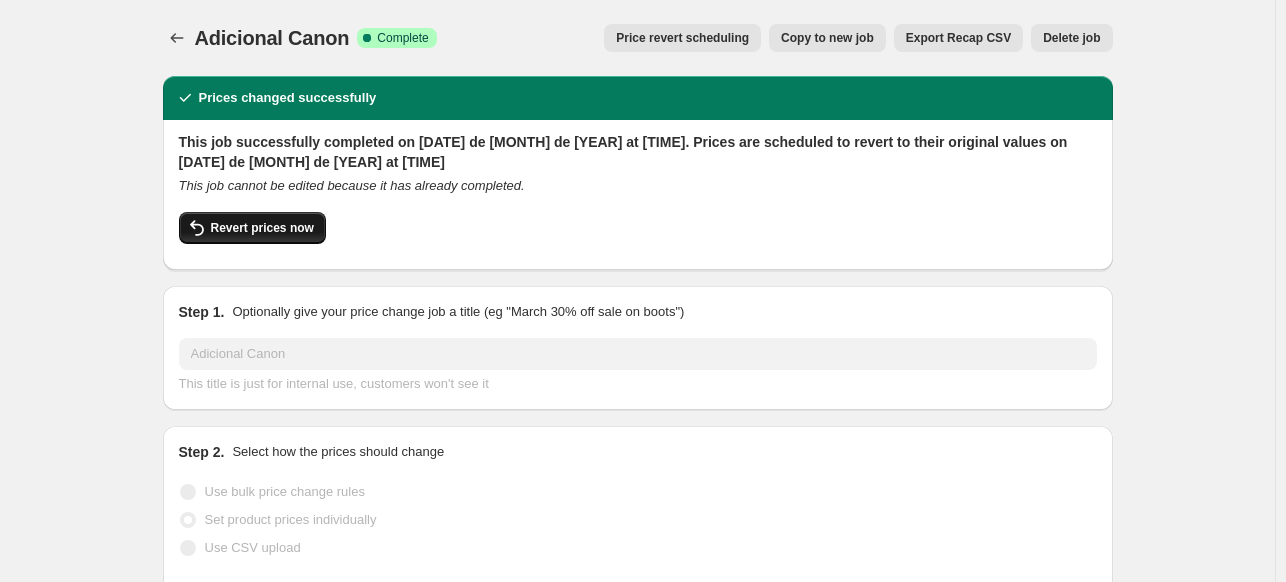 click on "Revert prices now" at bounding box center [262, 228] 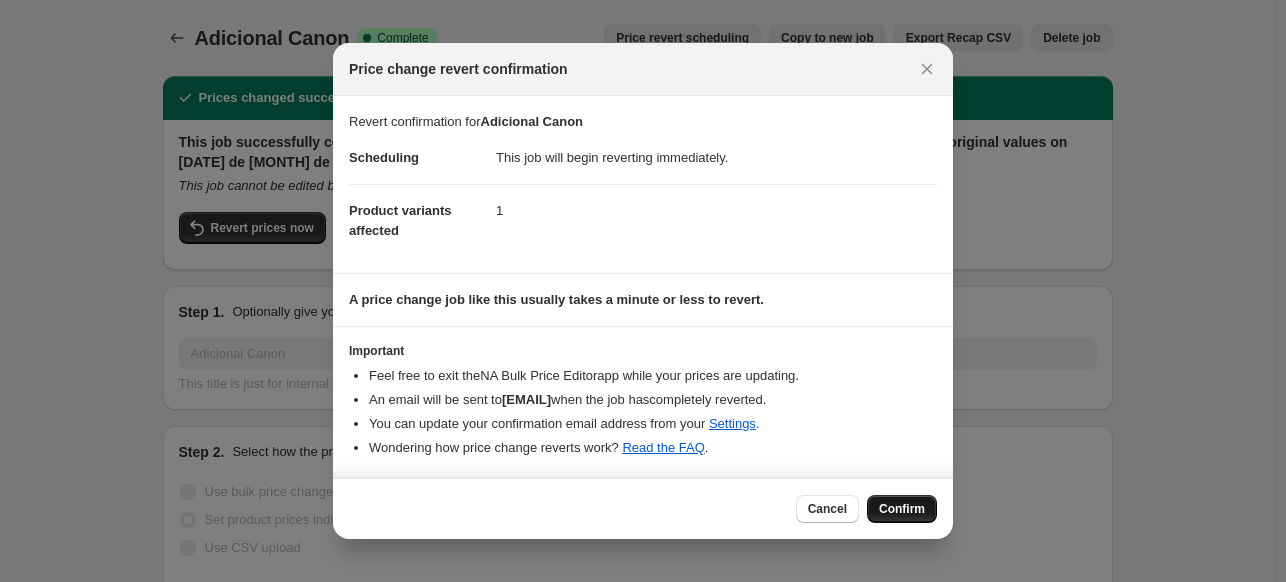 click on "Confirm" at bounding box center [902, 509] 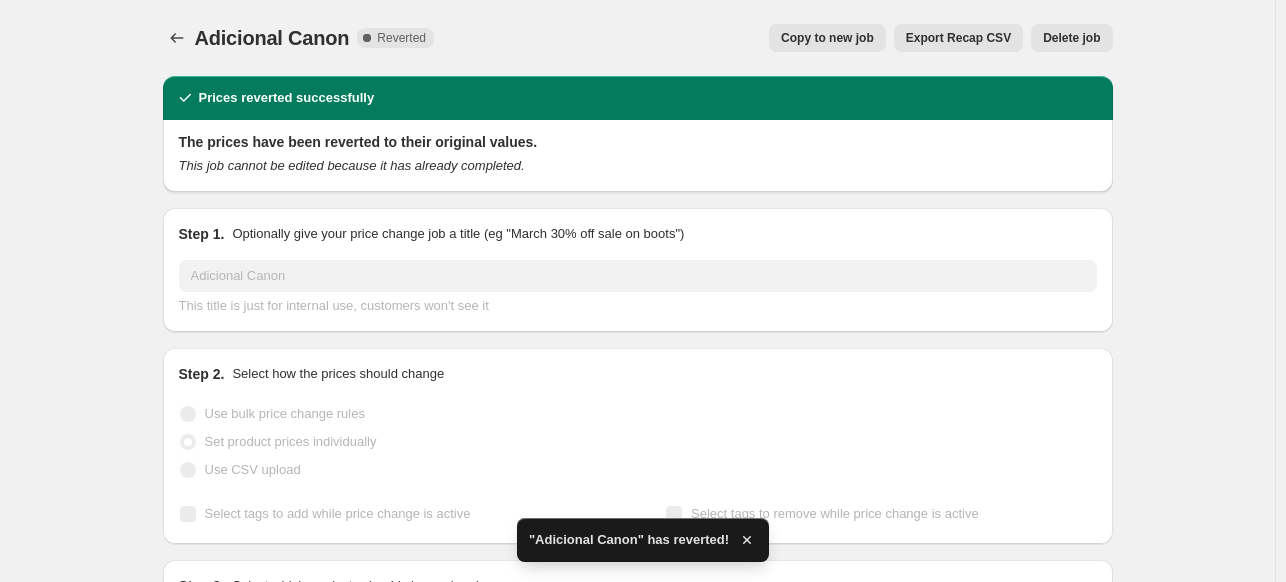 drag, startPoint x: 951, startPoint y: 44, endPoint x: 900, endPoint y: -33, distance: 92.358 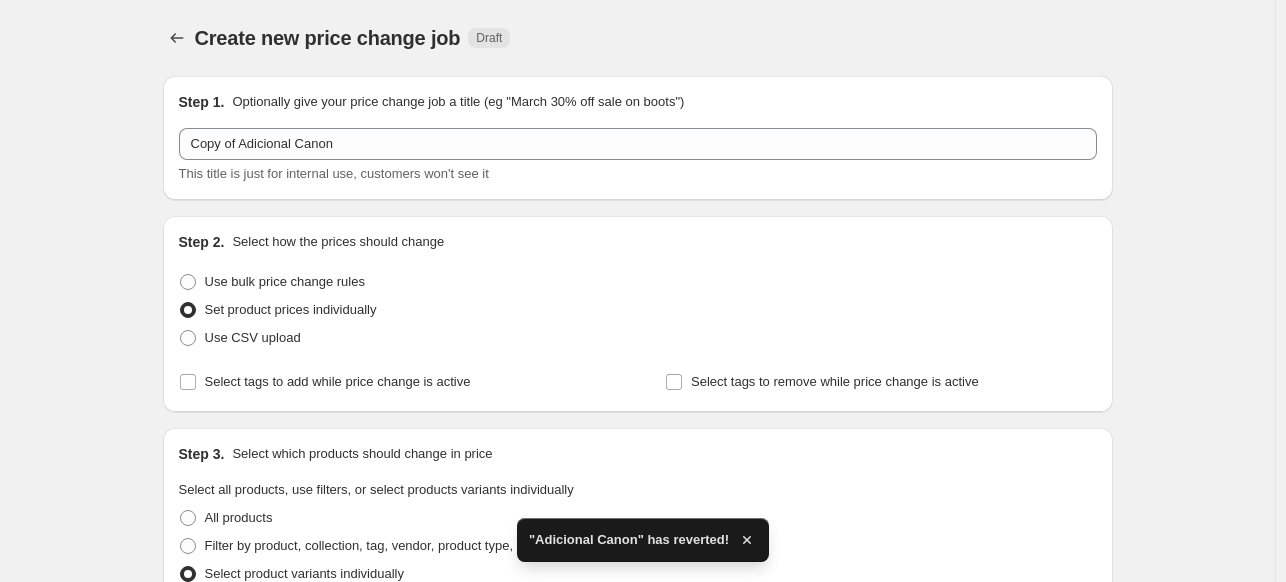scroll, scrollTop: 652, scrollLeft: 0, axis: vertical 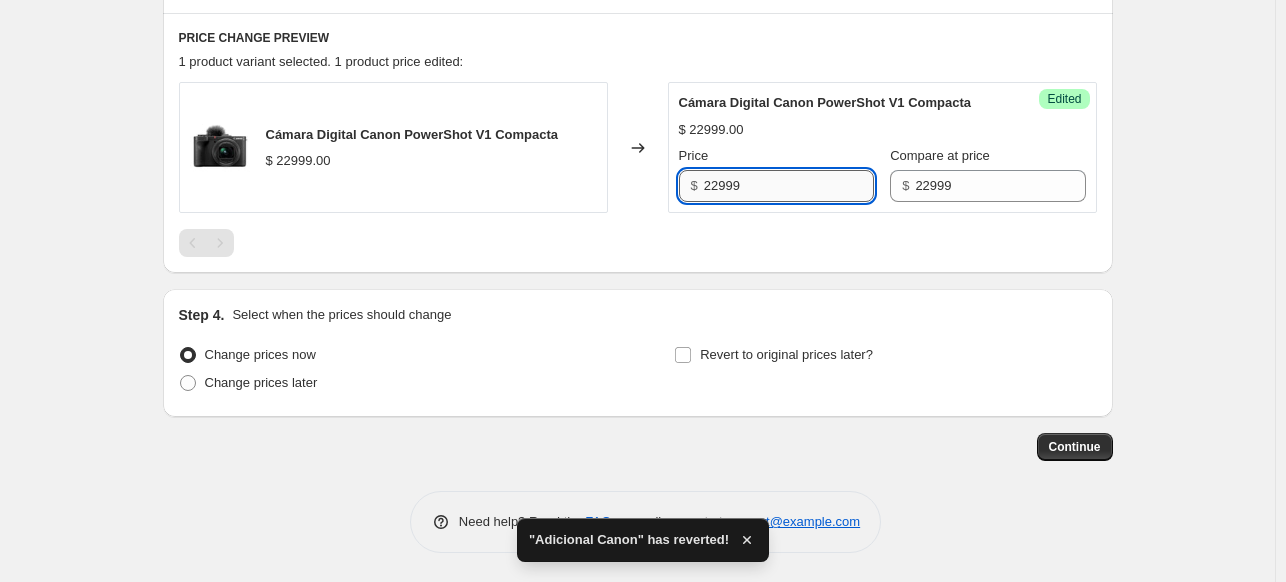 click on "22999" at bounding box center [789, 186] 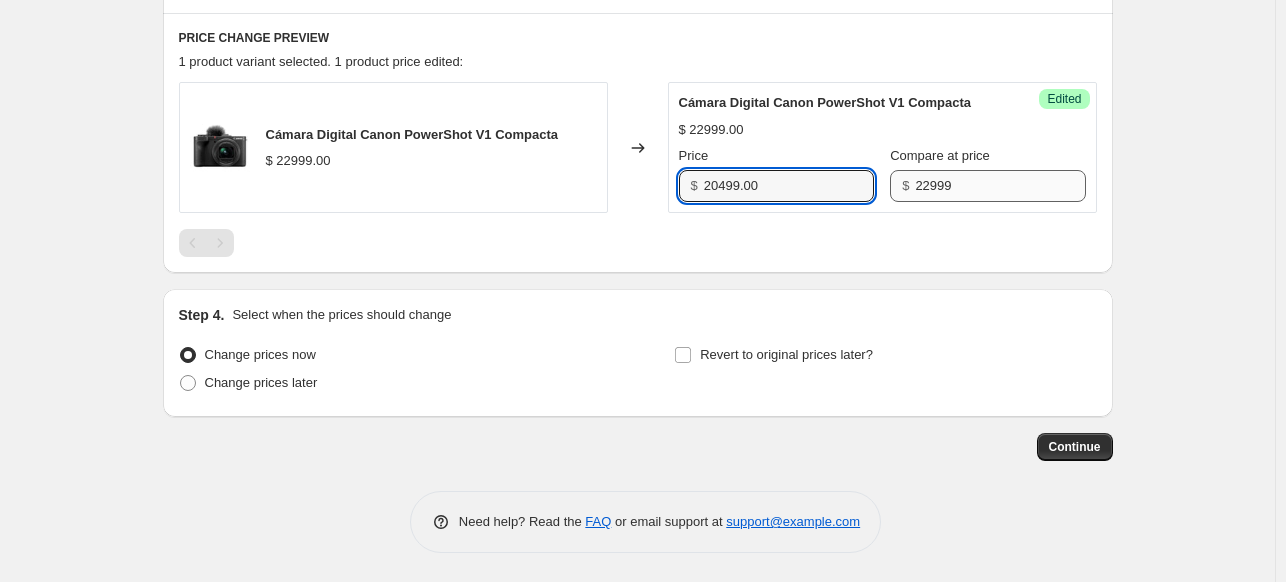 type on "20499.00" 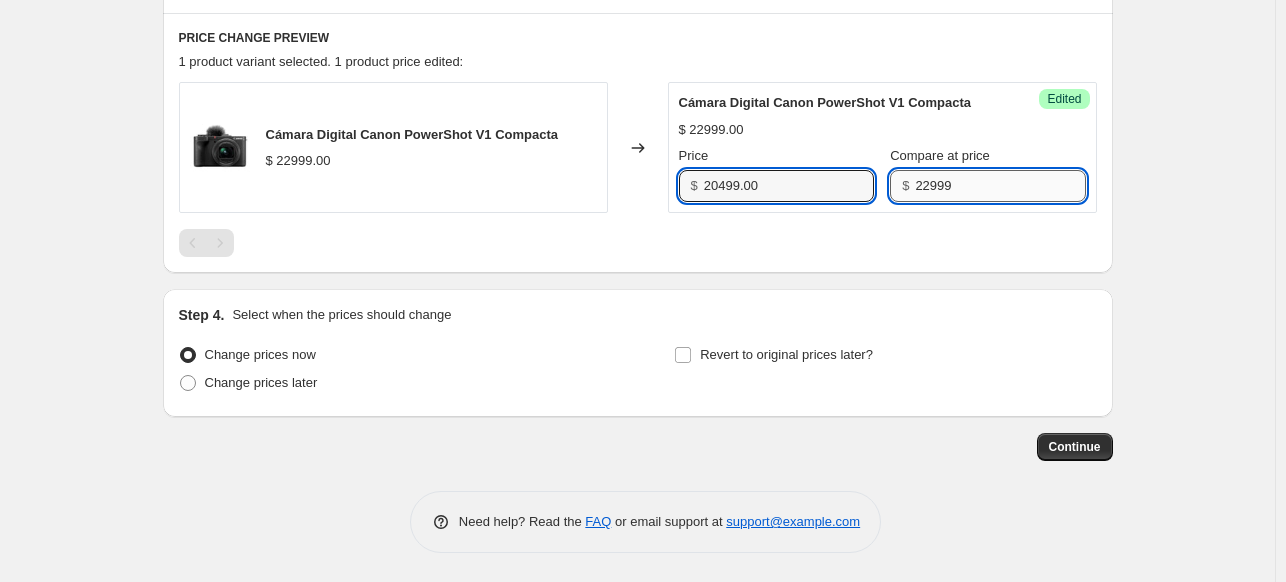 click on "22999" at bounding box center [1000, 186] 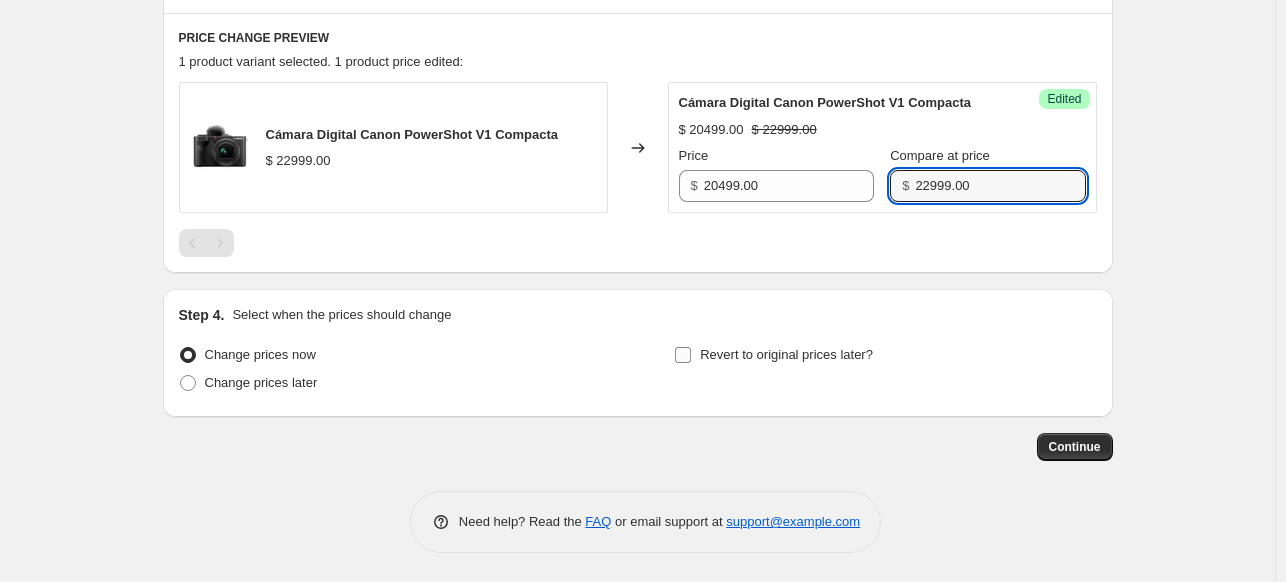 type on "22999.00" 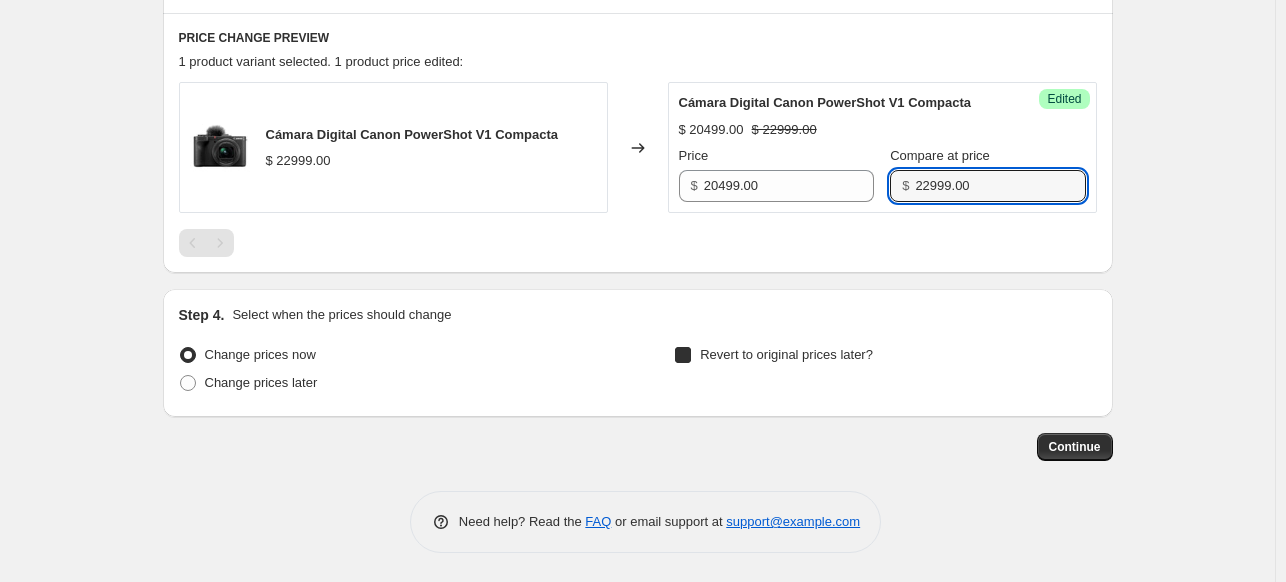checkbox on "true" 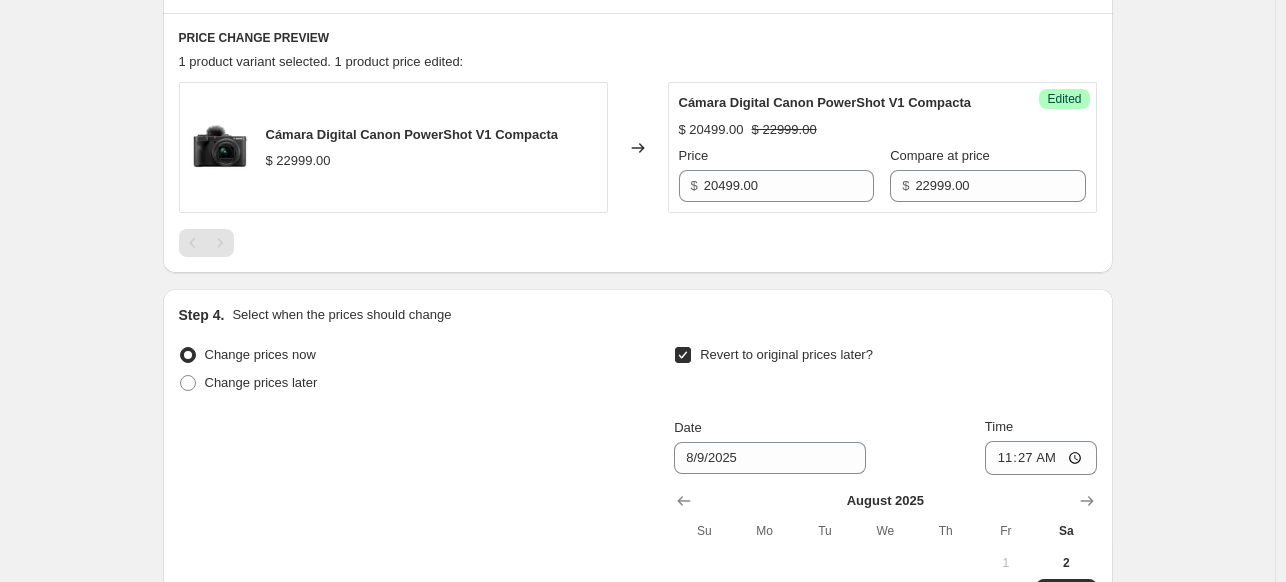 scroll, scrollTop: 734, scrollLeft: 0, axis: vertical 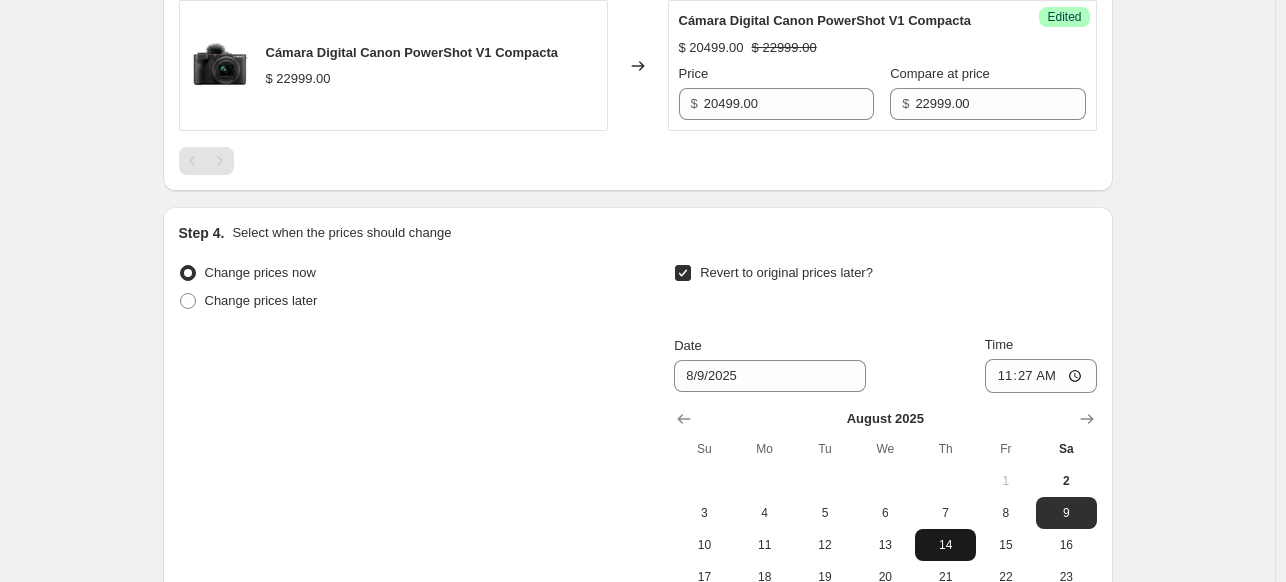 click on "14" at bounding box center [945, 545] 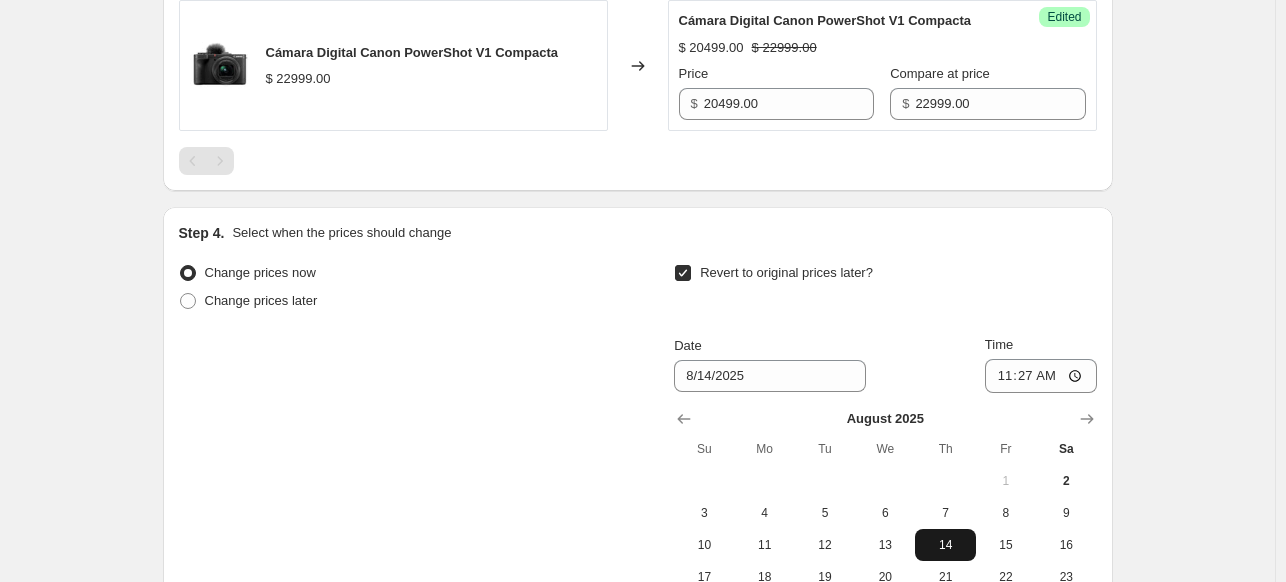 click on "14" at bounding box center [945, 545] 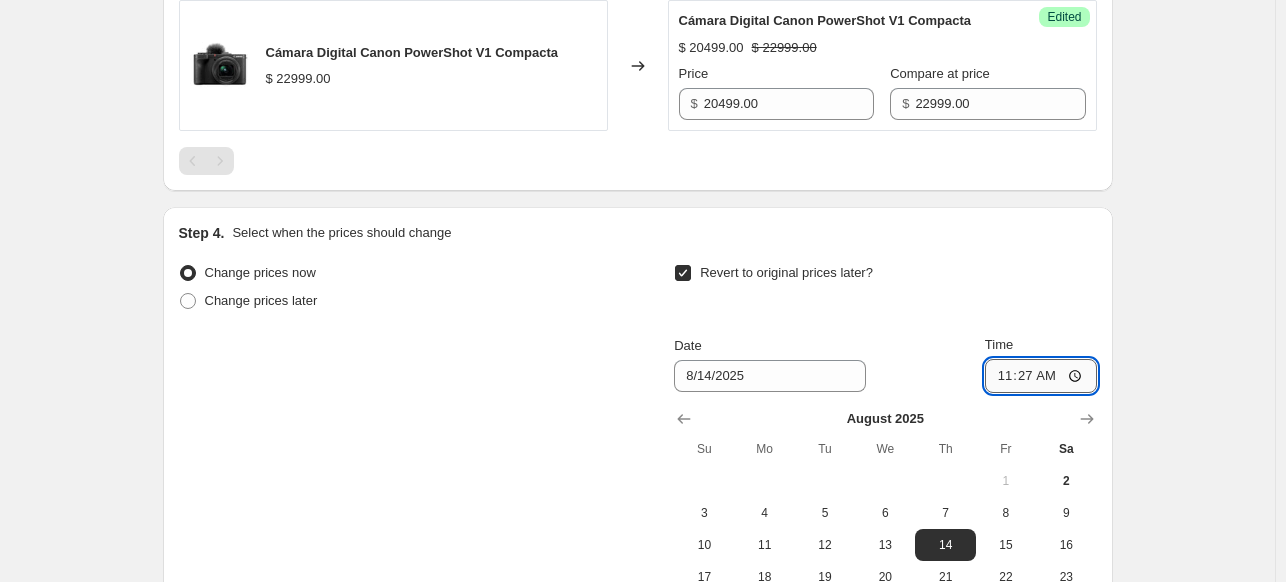 click on "11:27" at bounding box center [1041, 376] 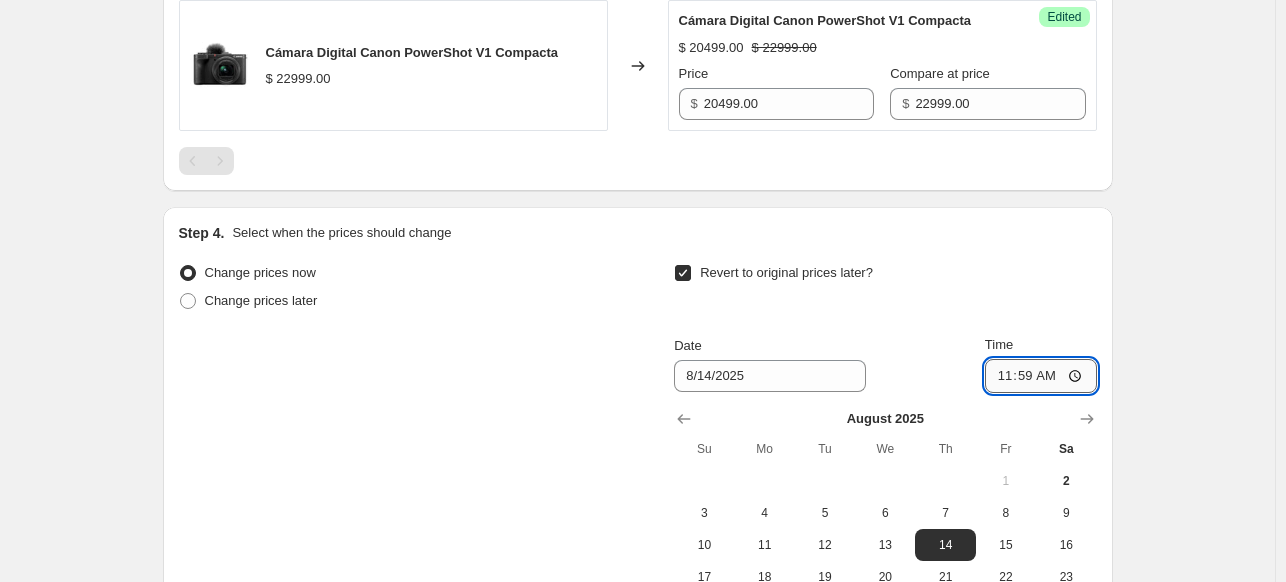 type on "23:59" 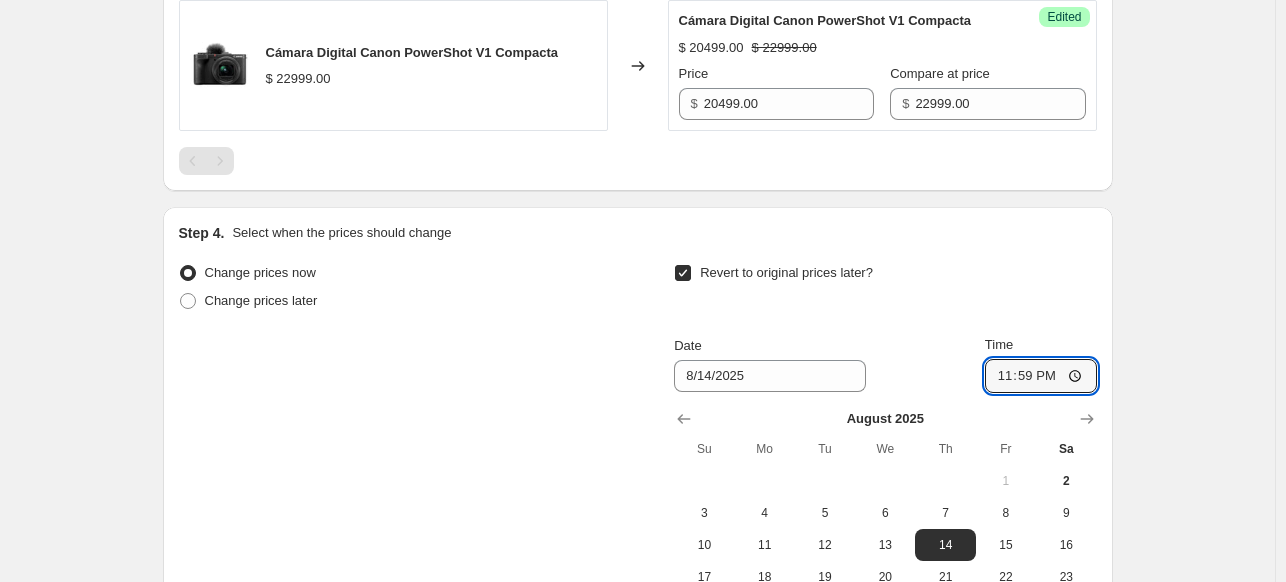 click on "Create new price change job. This page is ready Create new price change job Draft Step 1. Optionally give your price change job a title (eg "March 30% off sale on boots") Copy of Adicional Canon This title is just for internal use, customers won't see it Step 2. Select how the prices should change Use bulk price change rules Set product prices individually Use CSV upload Select tags to add while price change is active Select tags to remove while price change is active Step 3. Select which products should change in price Select all products, use filters, or select products variants individually All products Filter by product, collection, tag, vendor, product type, variant title, or inventory Select product variants individually Select product variants 1   product variants selected PRICE CHANGE PREVIEW 1 product variant selected. 1 product price edited: Cámara Digital Canon PowerShot V1 Compacta $ [PRICE] Changed to Success Edited Cámara Digital Canon PowerShot V1 Compacta $ [PRICE] $ [PRICE] Price $ $   1" at bounding box center (637, 70) 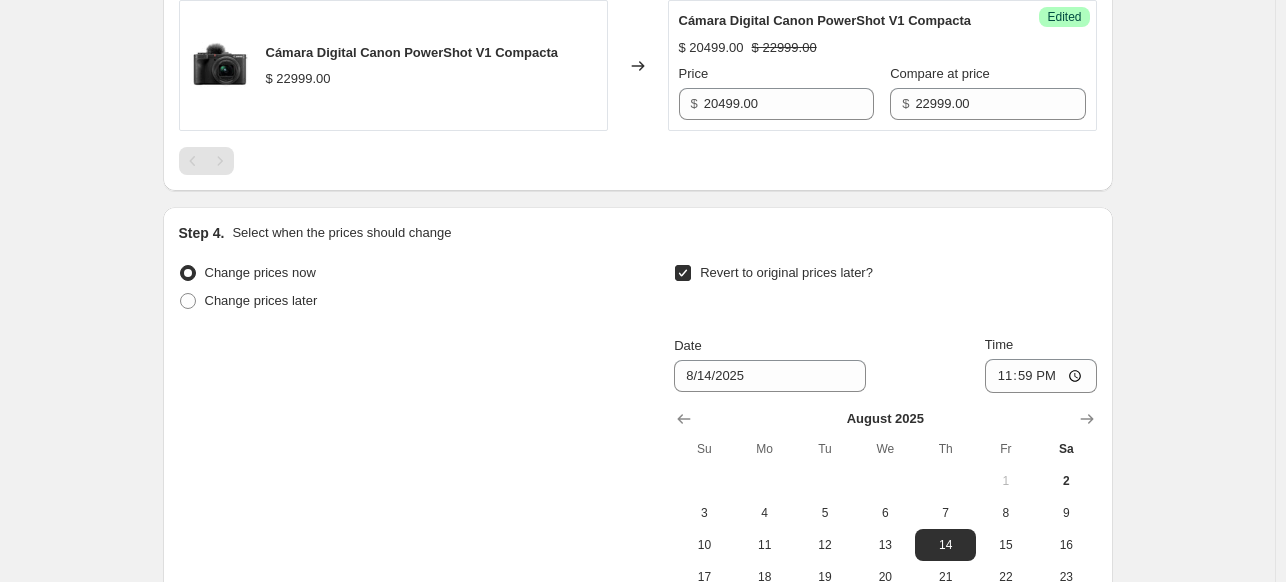 scroll, scrollTop: 1025, scrollLeft: 0, axis: vertical 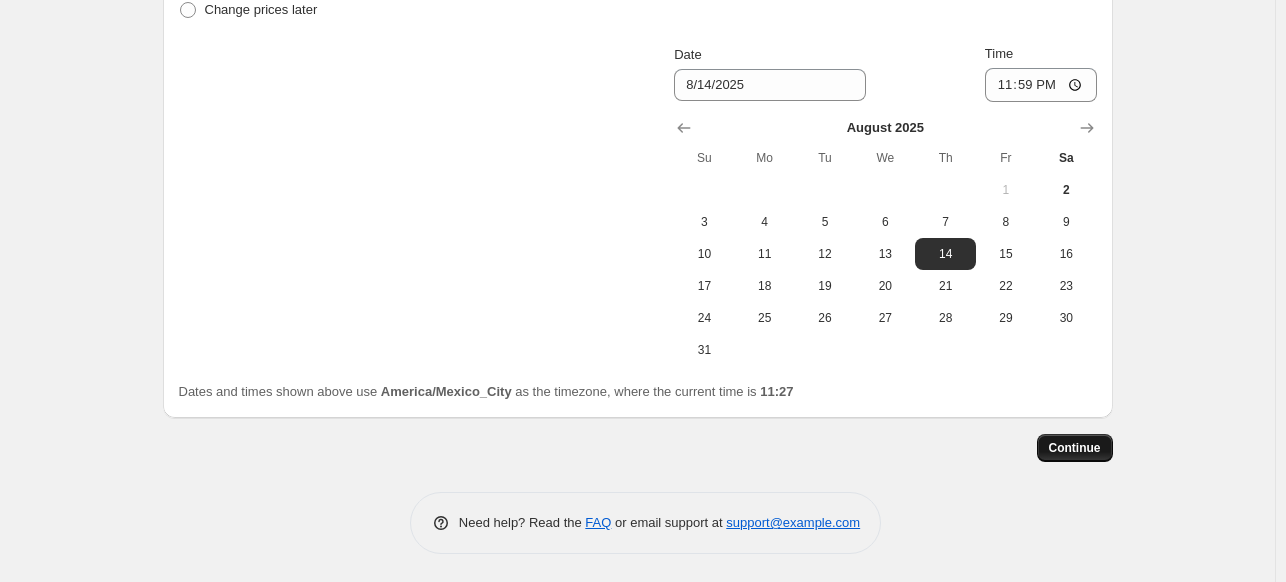 click on "Continue" at bounding box center [1075, 448] 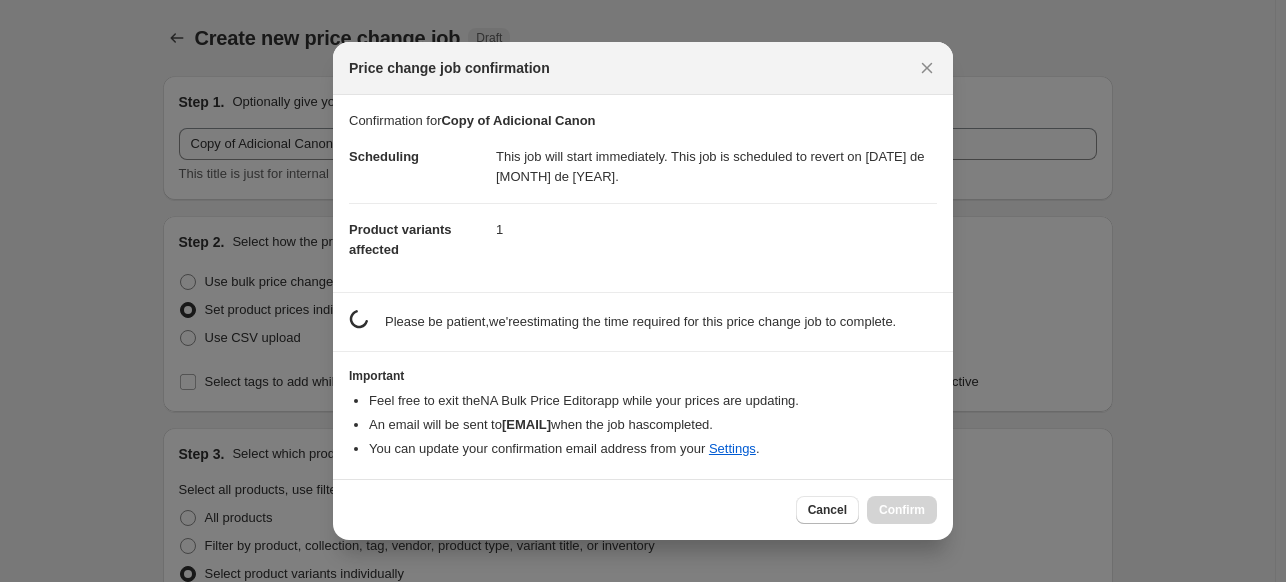 scroll, scrollTop: 0, scrollLeft: 0, axis: both 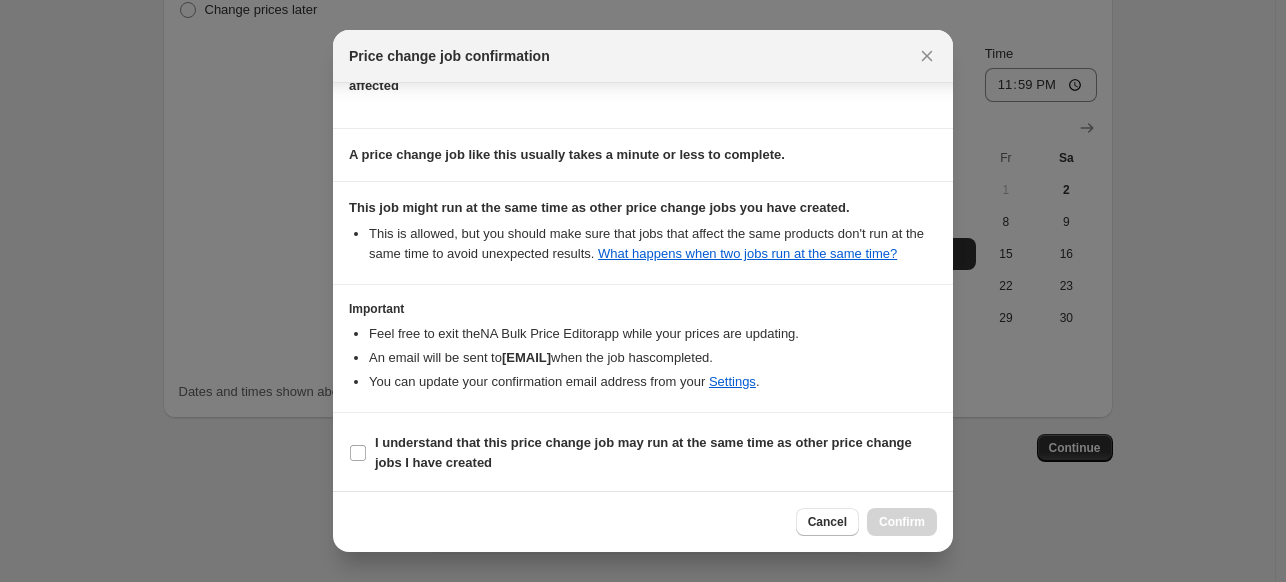 click on "I understand that this price change job may run at the same time as other price change jobs I have created" at bounding box center [643, 453] 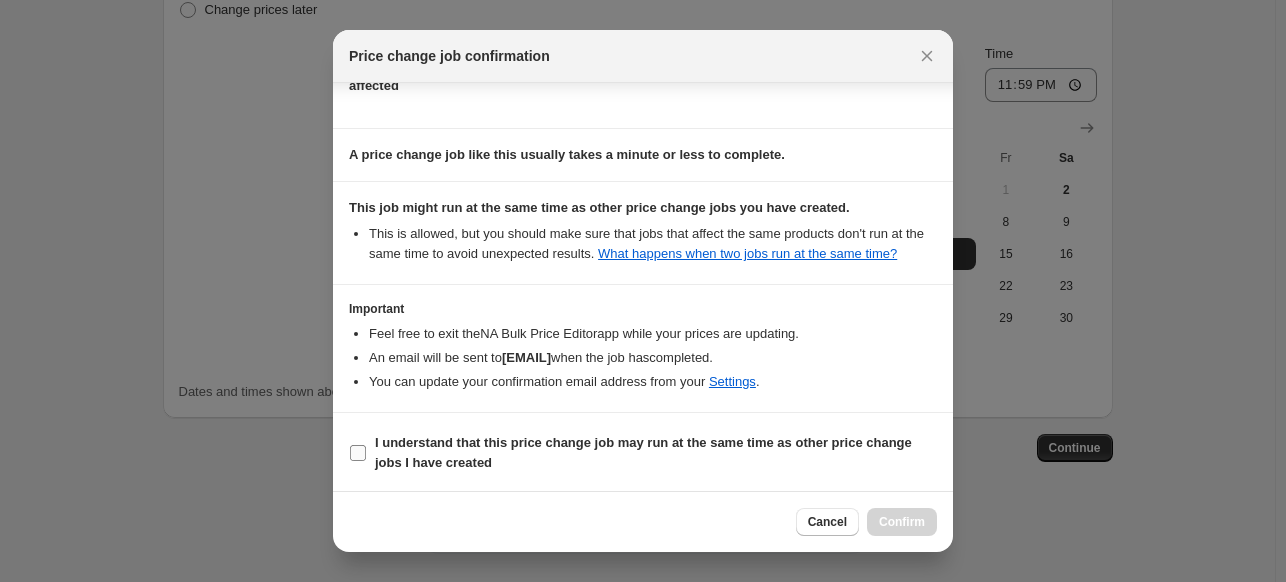 click on "I understand that this price change job may run at the same time as other price change jobs I have created" at bounding box center (643, 453) 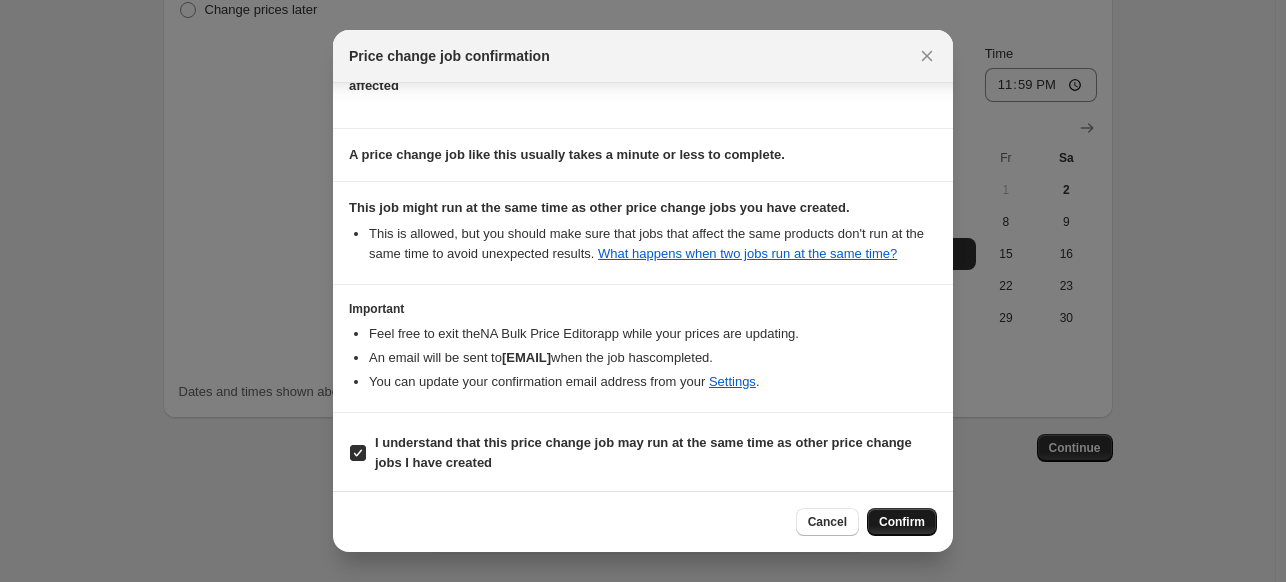 click on "Confirm" at bounding box center (902, 522) 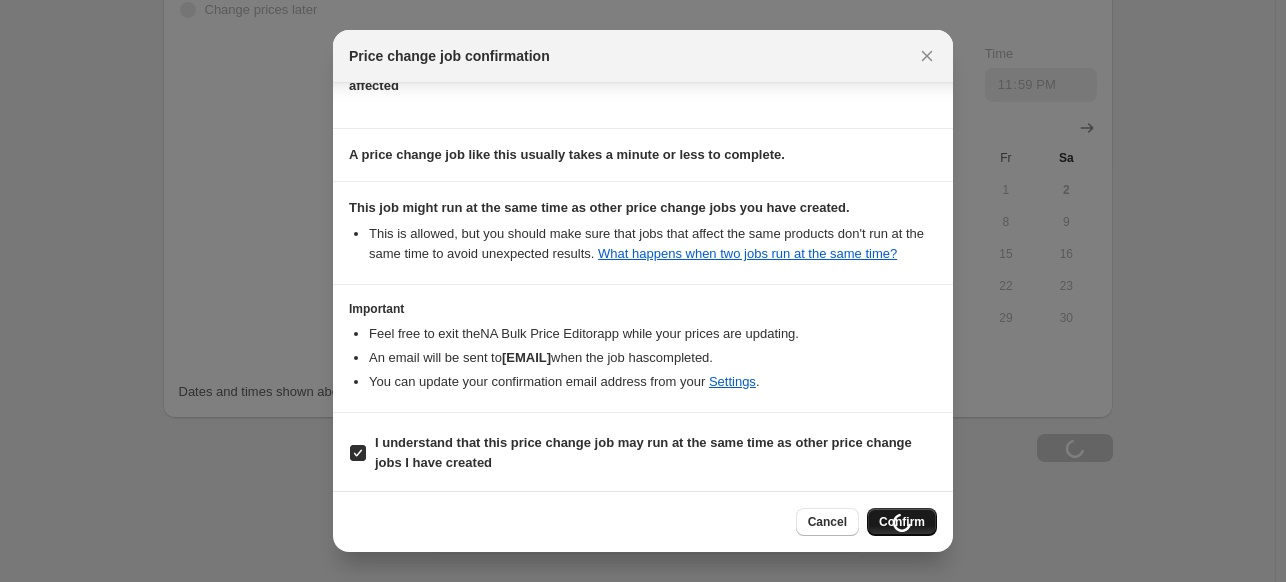 scroll, scrollTop: 1093, scrollLeft: 0, axis: vertical 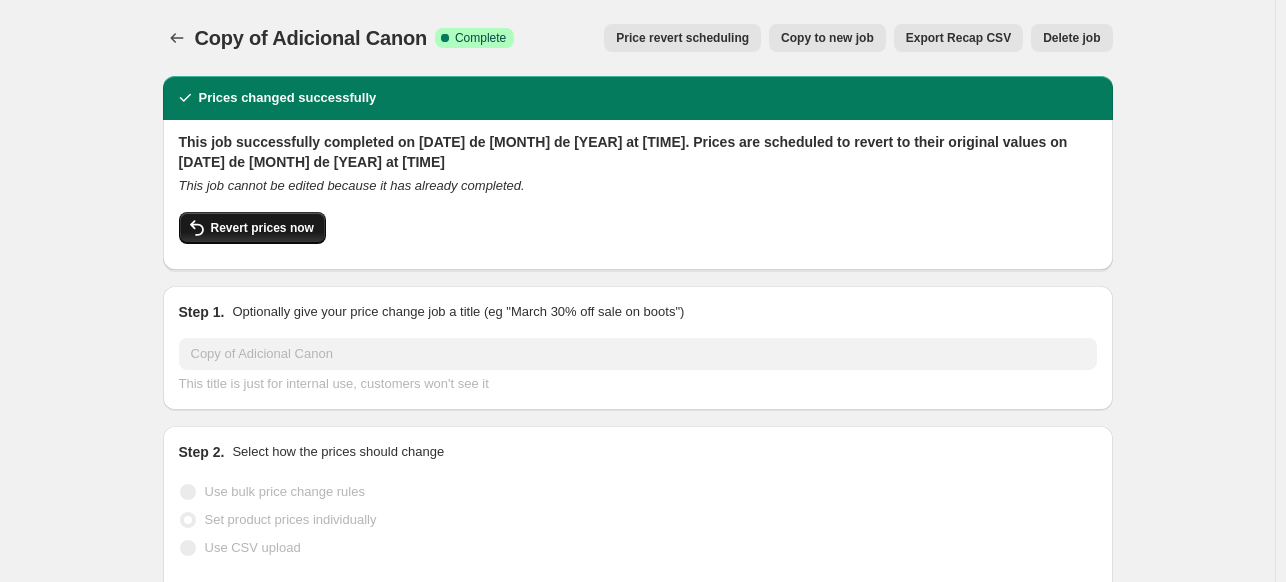click on "Revert prices now" at bounding box center [262, 228] 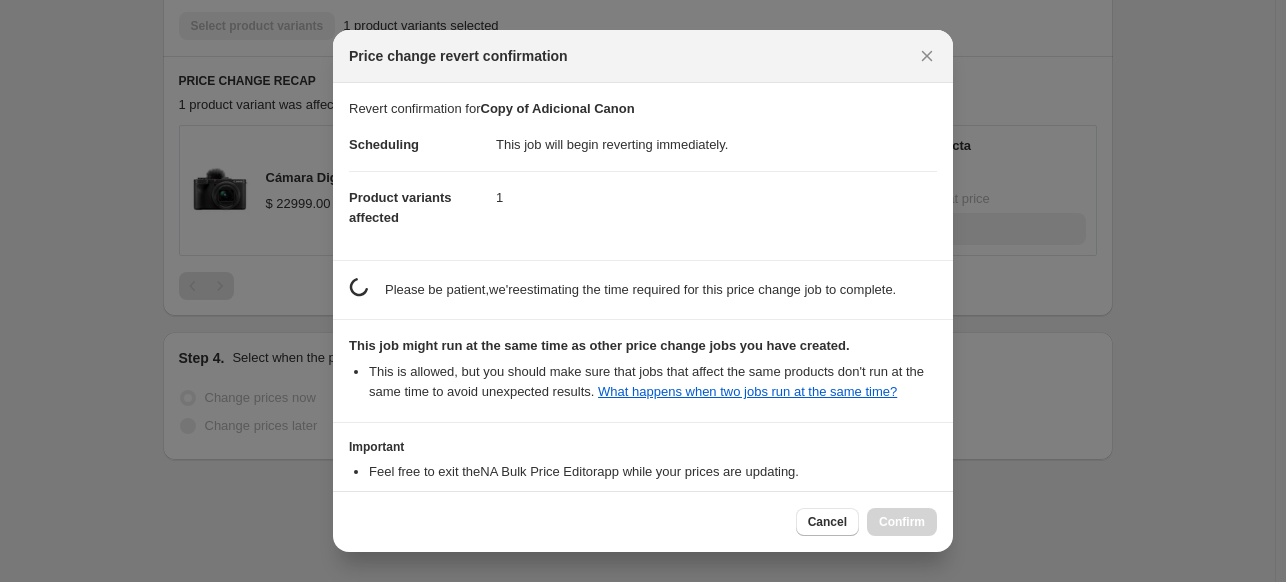 scroll, scrollTop: 0, scrollLeft: 0, axis: both 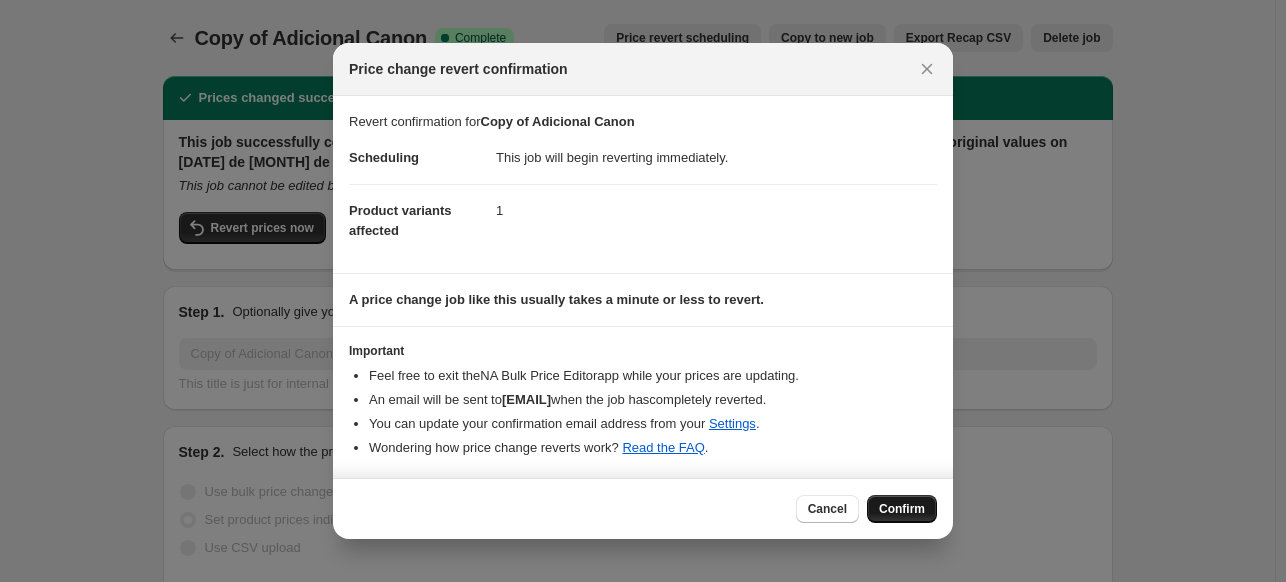 click on "Confirm" at bounding box center (902, 509) 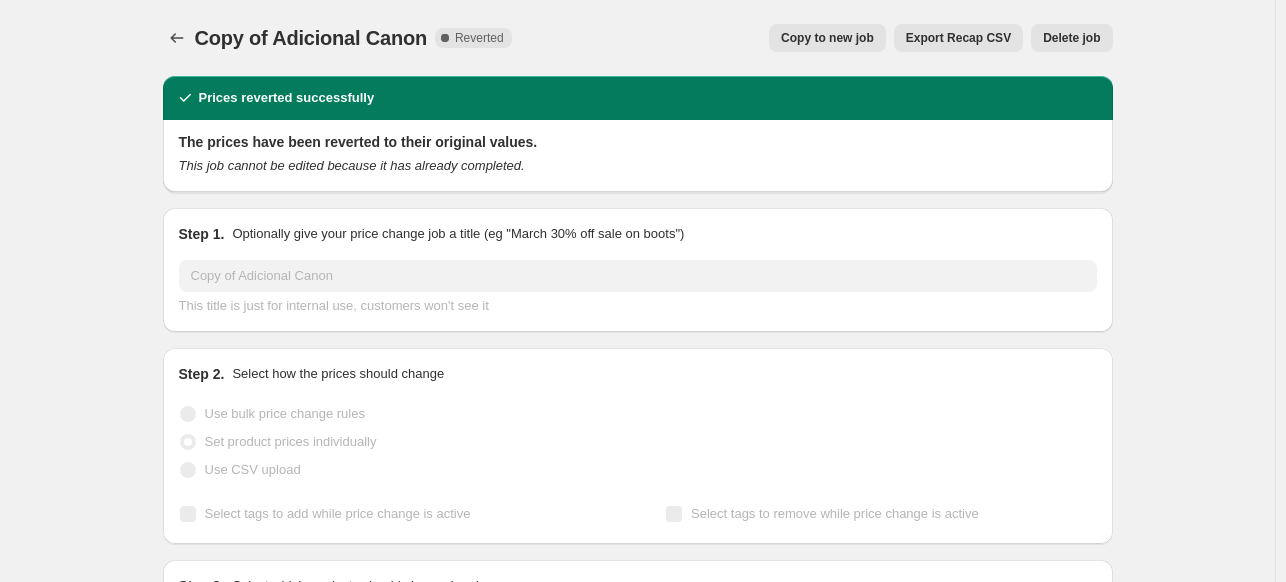 click on "Copy to new job" at bounding box center (827, 38) 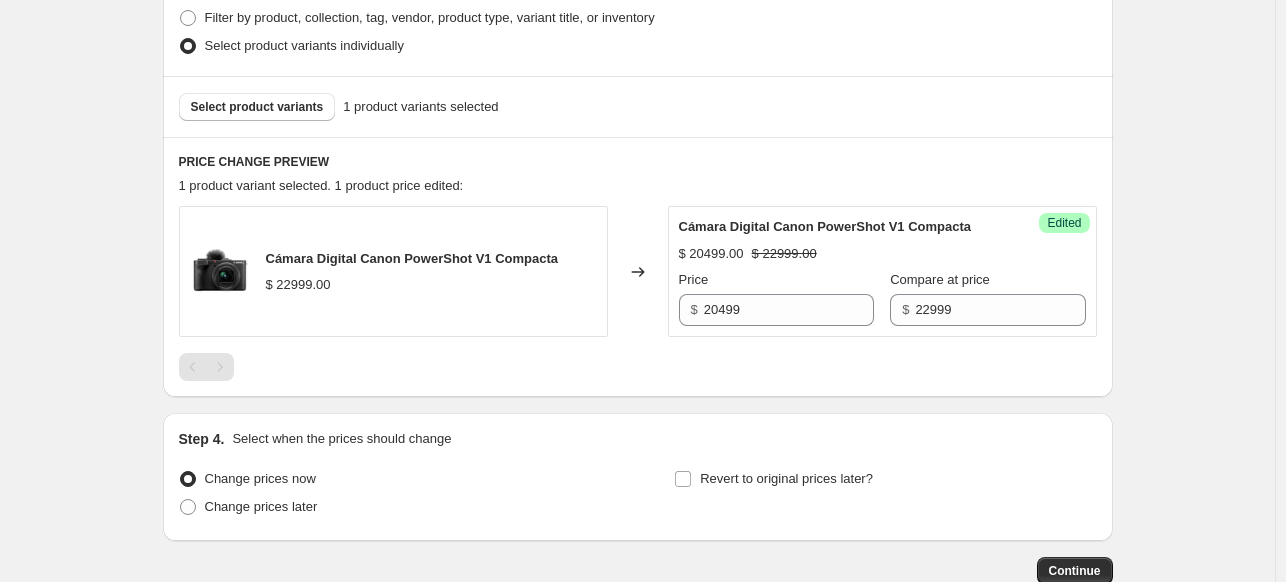 scroll, scrollTop: 652, scrollLeft: 0, axis: vertical 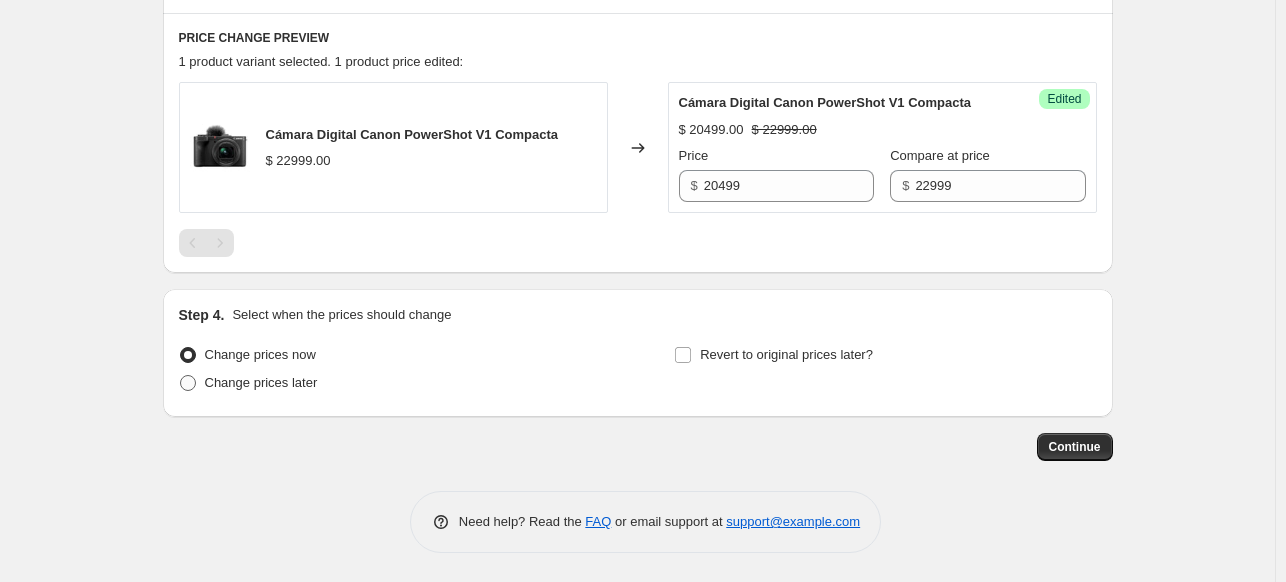 click on "Change prices later" at bounding box center [248, 383] 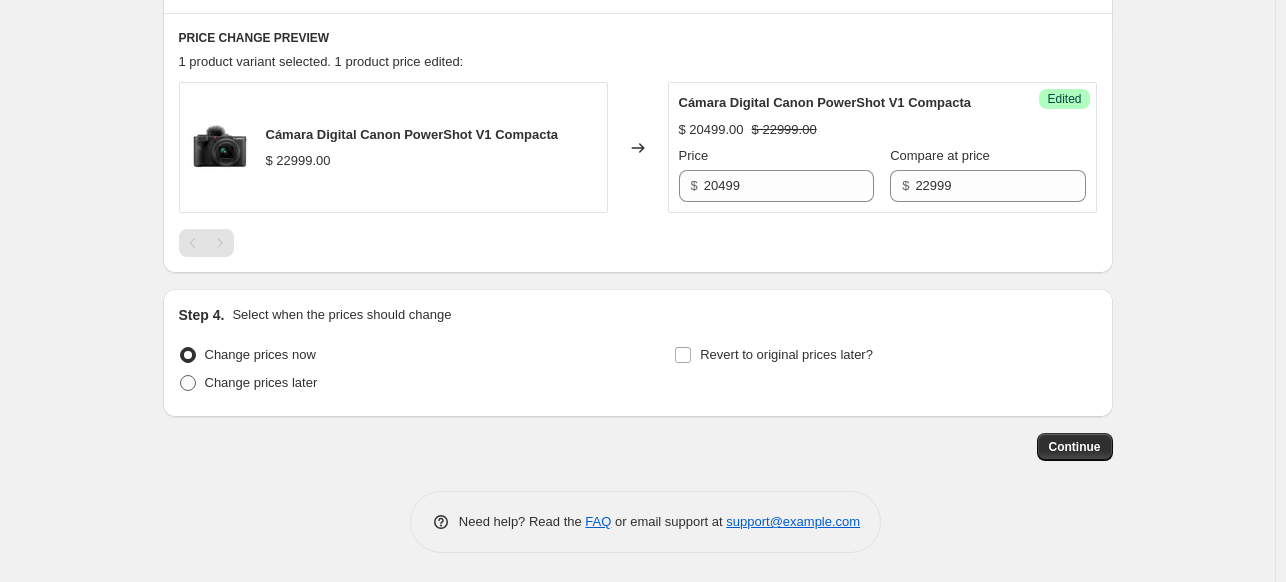 radio on "true" 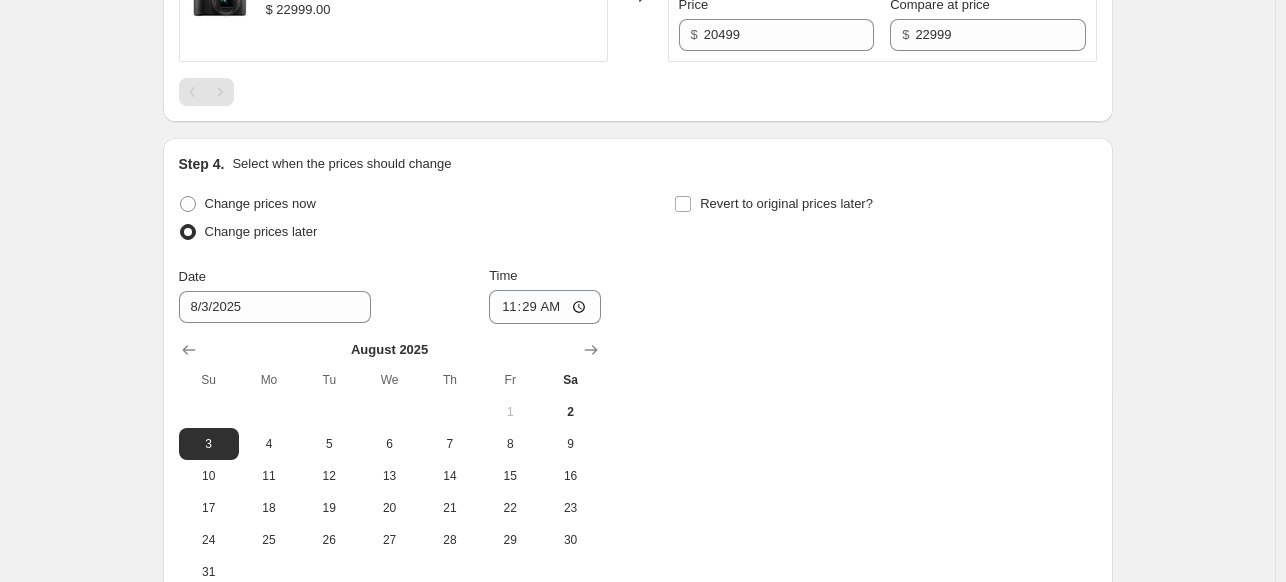 scroll, scrollTop: 808, scrollLeft: 0, axis: vertical 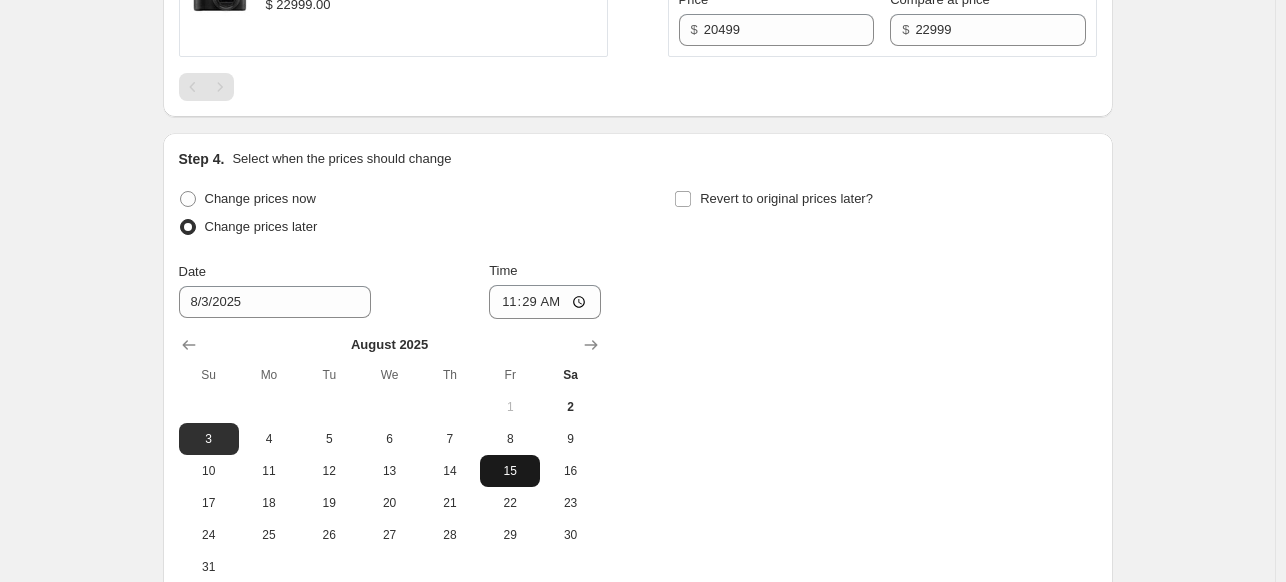 click on "15" at bounding box center (510, 471) 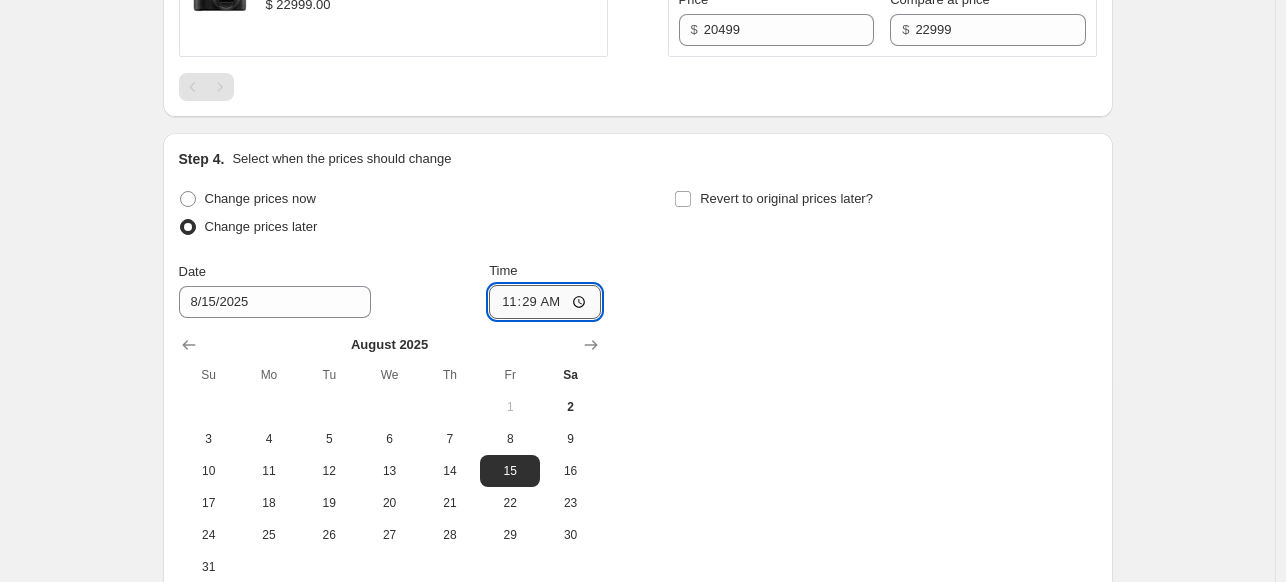 click on "11:29" at bounding box center [545, 302] 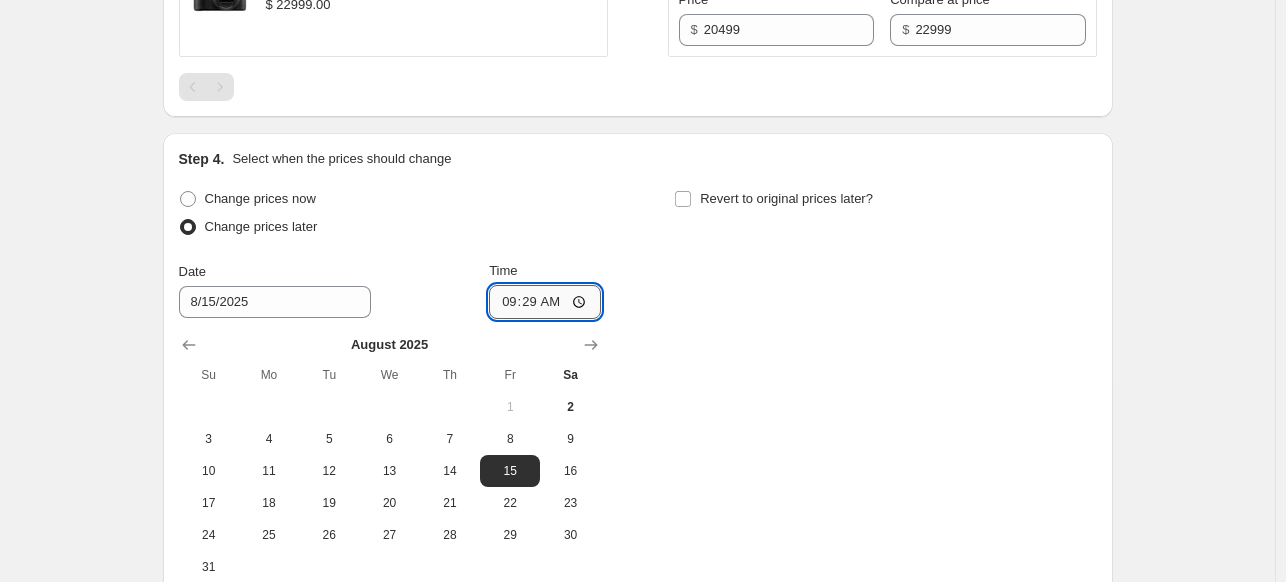 type on "09:00" 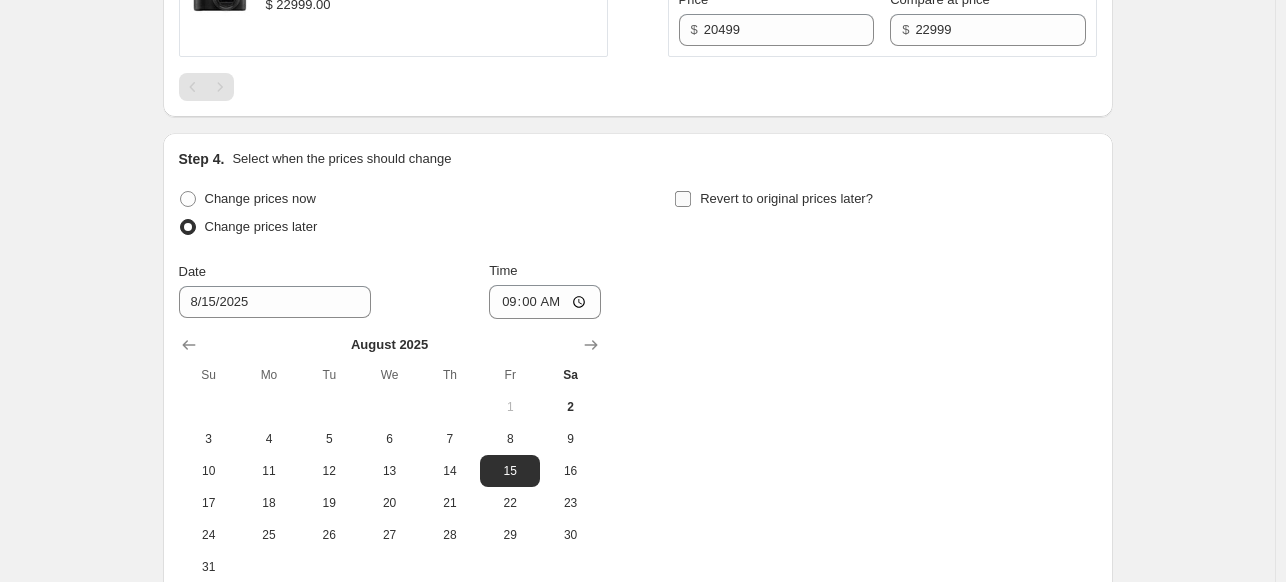 click on "Revert to original prices later?" at bounding box center (786, 199) 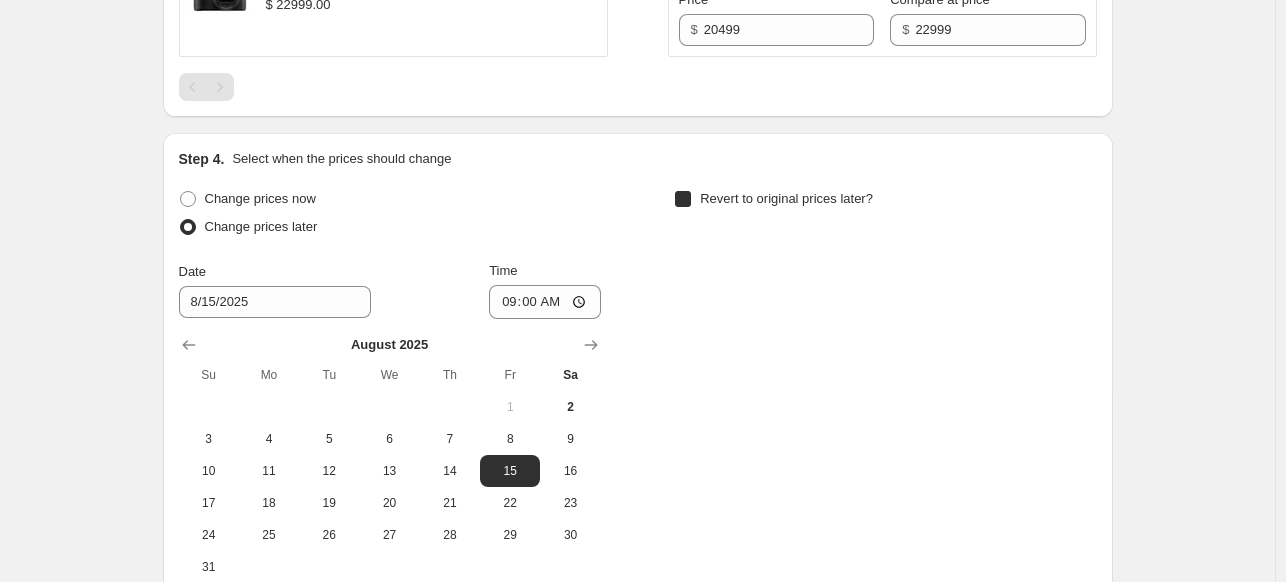 checkbox on "true" 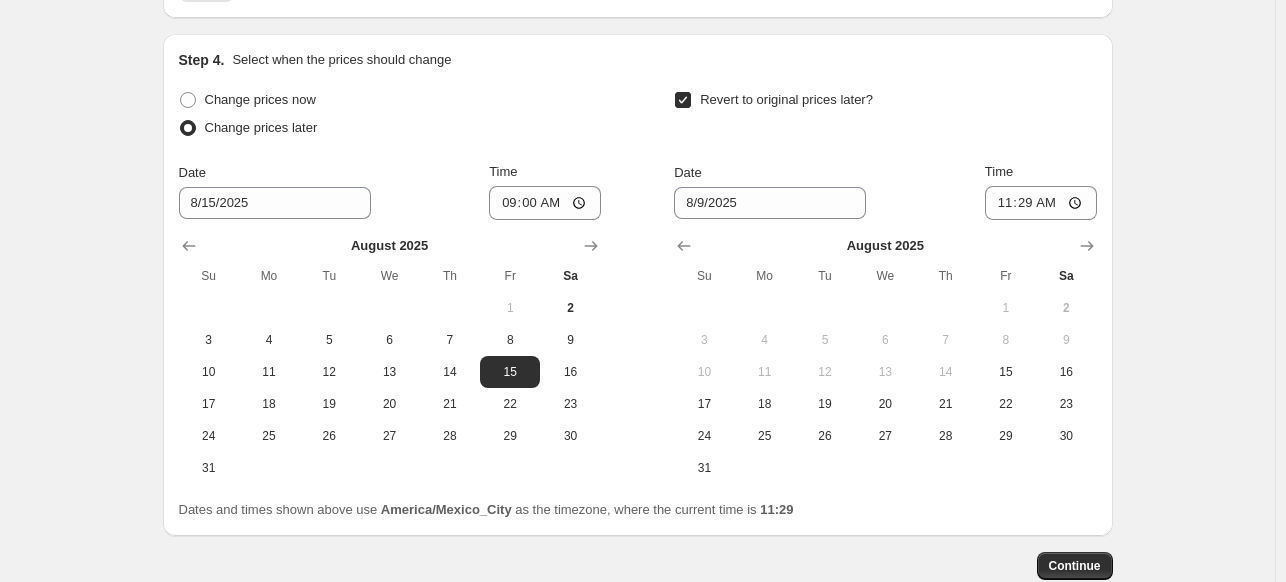 scroll, scrollTop: 908, scrollLeft: 0, axis: vertical 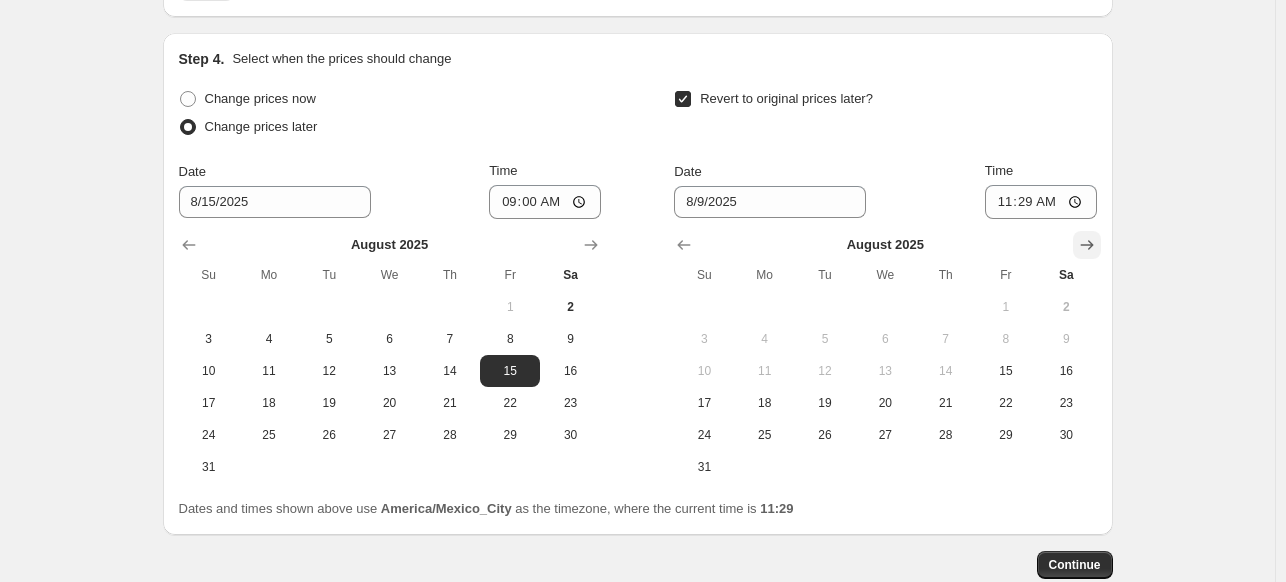 click 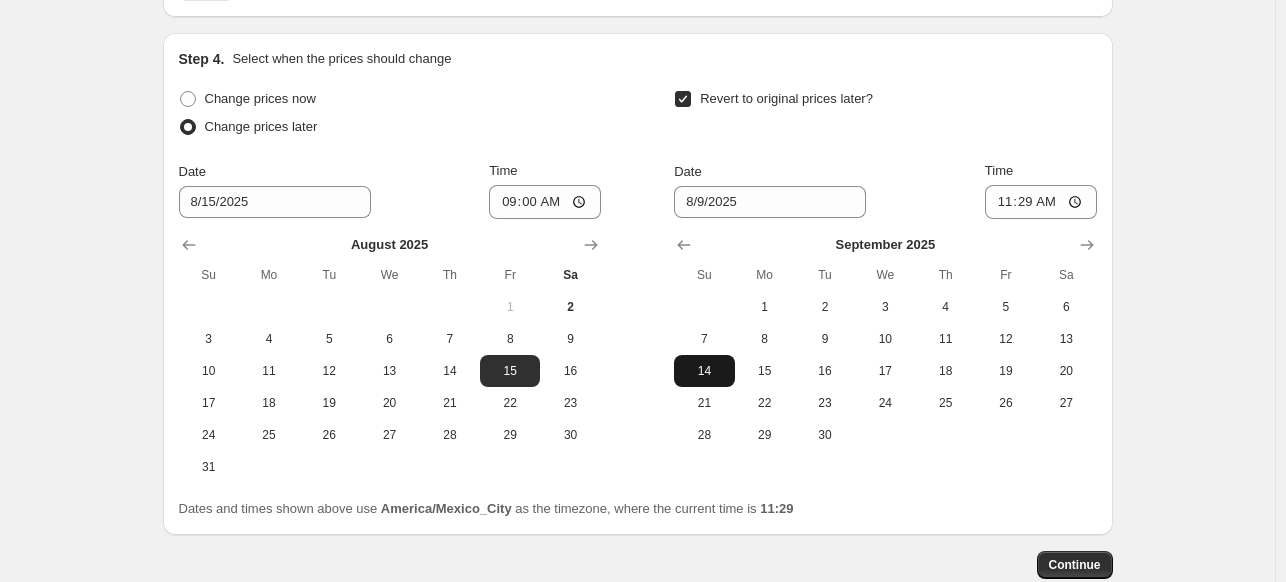 click on "14" at bounding box center [704, 371] 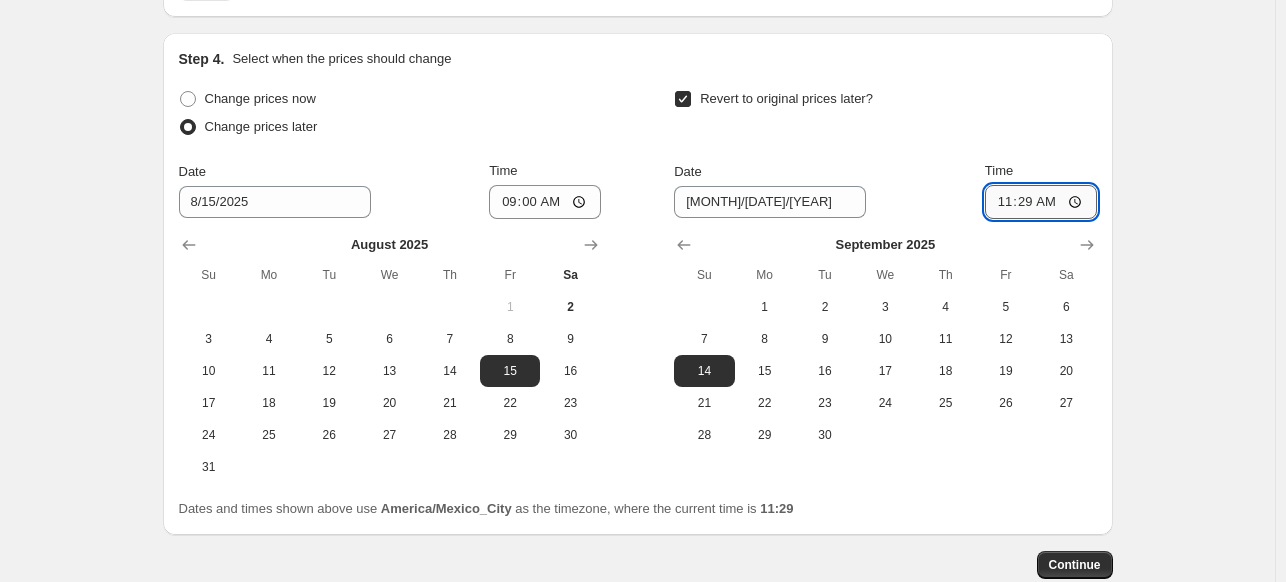 click on "11:29" at bounding box center [1041, 202] 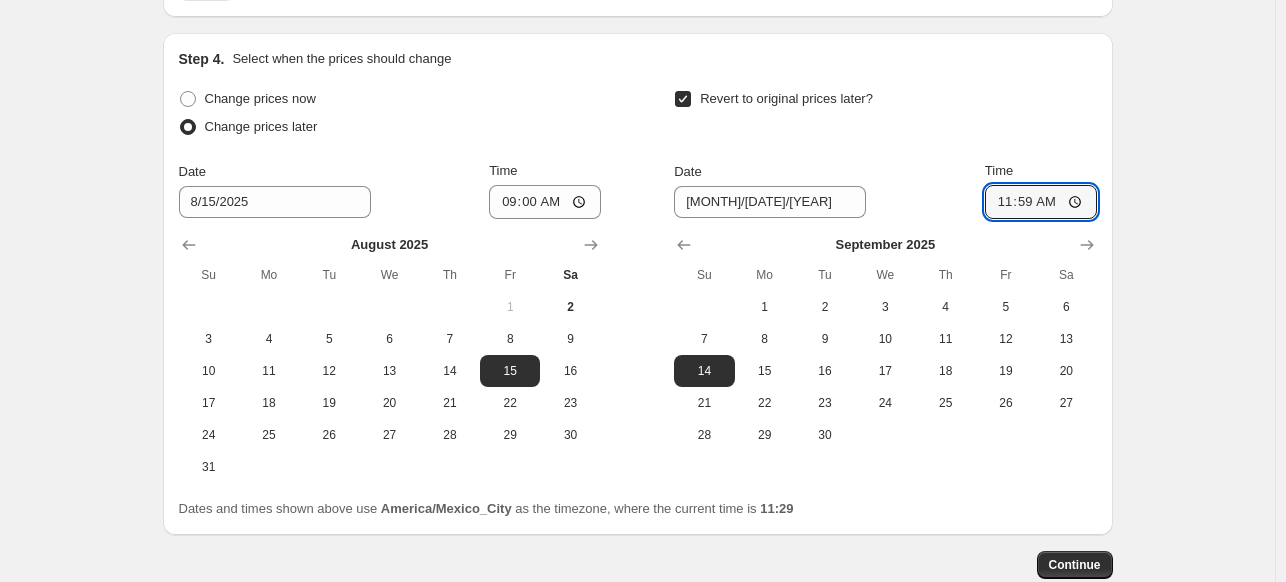 type on "23:59" 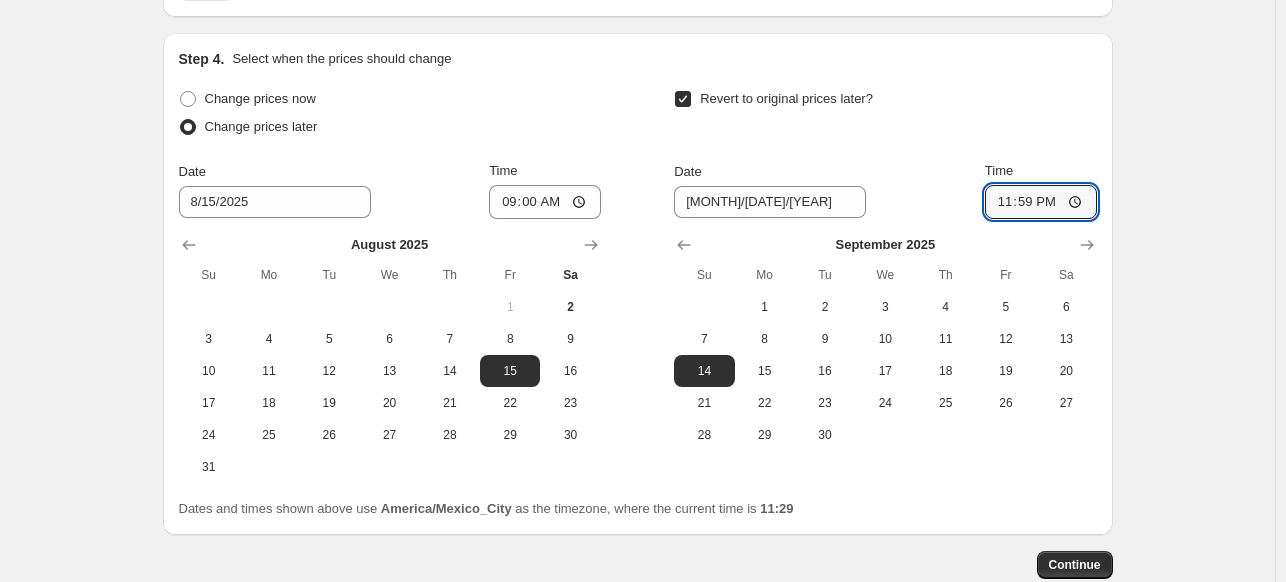 click on "Create new price change job. This page is ready Create new price change job Draft Step 1. Optionally give your price change job a title (eg "March 30% off sale on boots") Copy of Copy of Adicional Canon This title is just for internal use, customers won't see it Step 2. Select how the prices should change Use bulk price change rules Set product prices individually Use CSV upload Select tags to add while price change is active Select tags to remove while price change is active Step 3. Select which products should change in price Select all products, use filters, or select products variants individually All products Filter by product, collection, tag, vendor, product type, variant title, or inventory Select product variants individually Select product variants 1   product variants selected PRICE CHANGE PREVIEW 1 product variant selected. 1 product price edited: Cámara Digital Canon PowerShot V1 Compacta $ [PRICE] Changed to Success Edited Cámara Digital Canon PowerShot V1 Compacta $ [PRICE] $ [PRICE] Price" at bounding box center [637, -104] 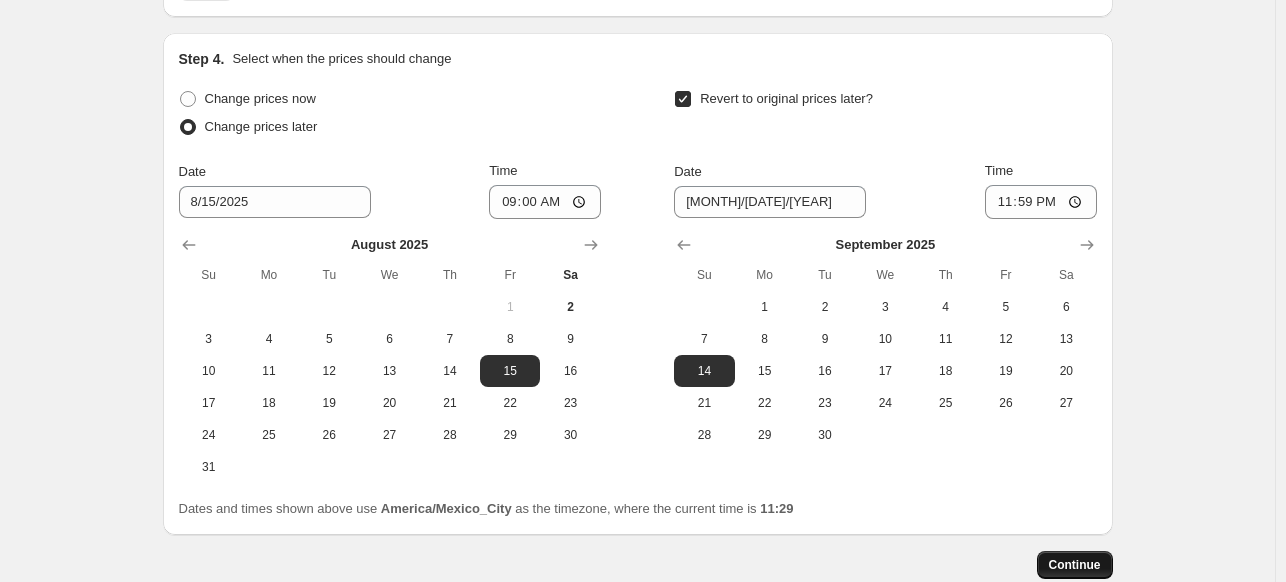 click on "Continue" at bounding box center [1075, 565] 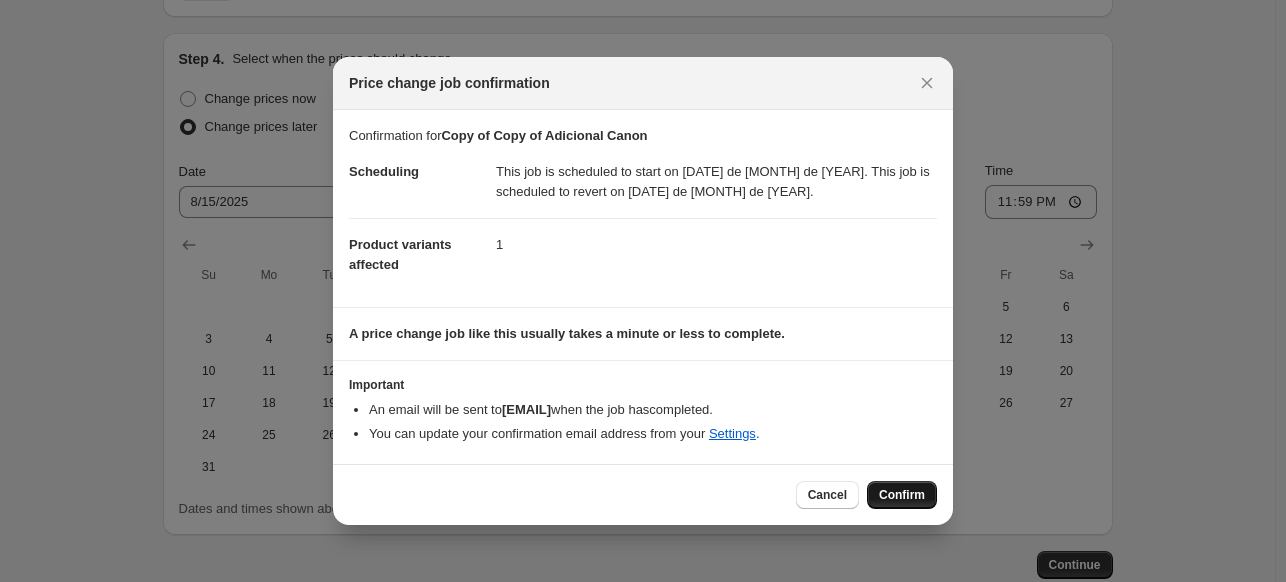 click on "Confirm" at bounding box center (902, 495) 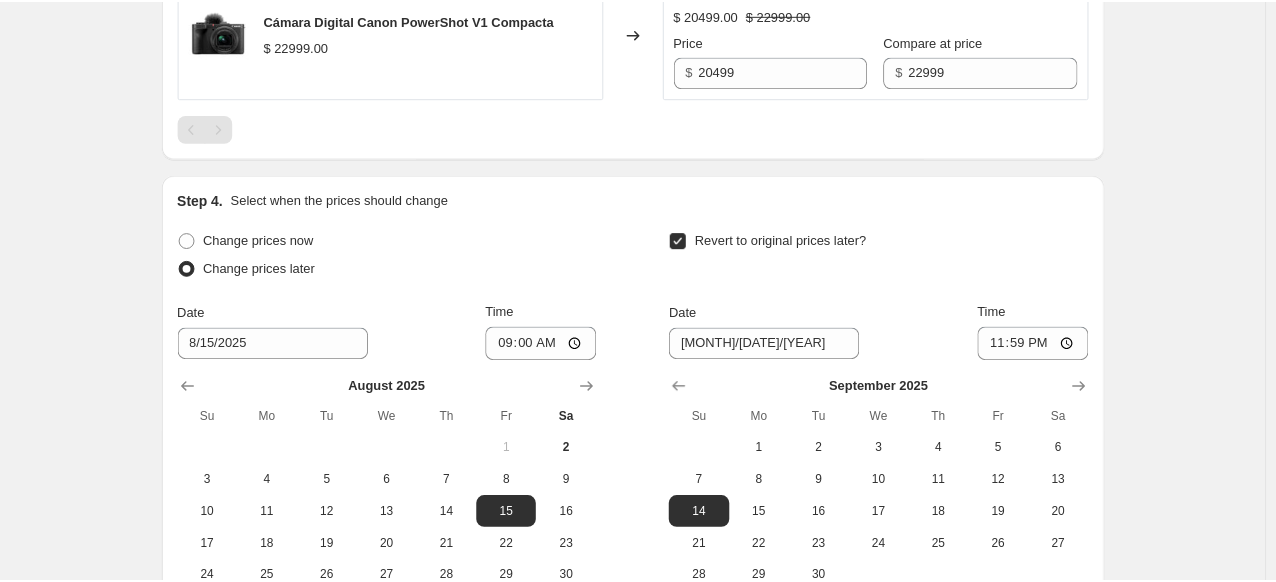 scroll, scrollTop: 0, scrollLeft: 0, axis: both 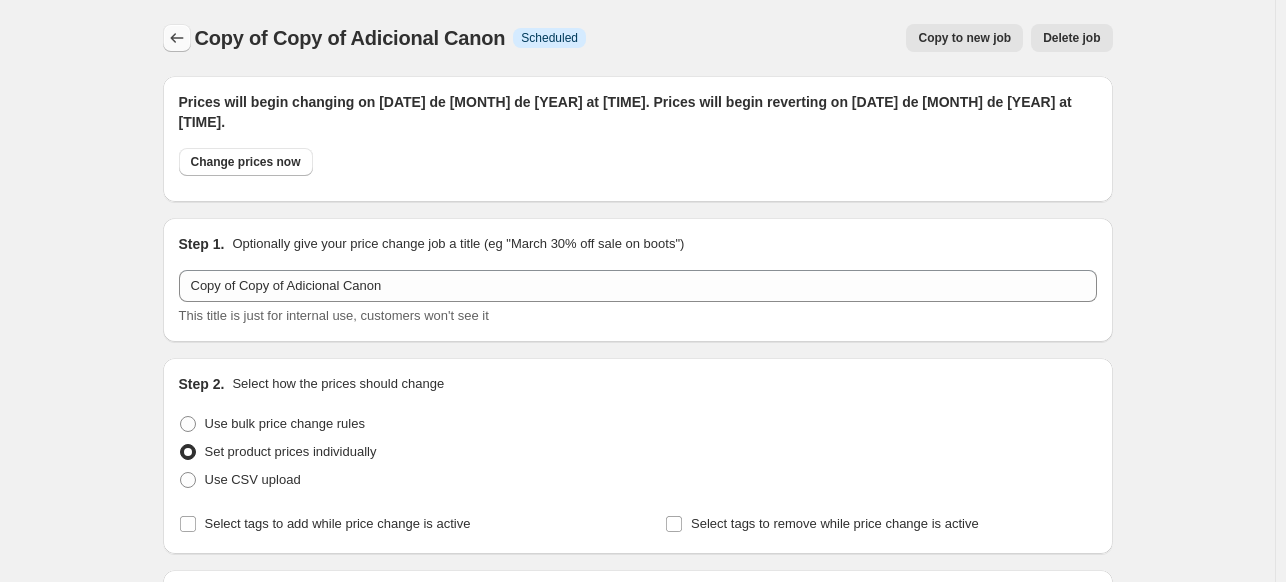 click at bounding box center [177, 38] 